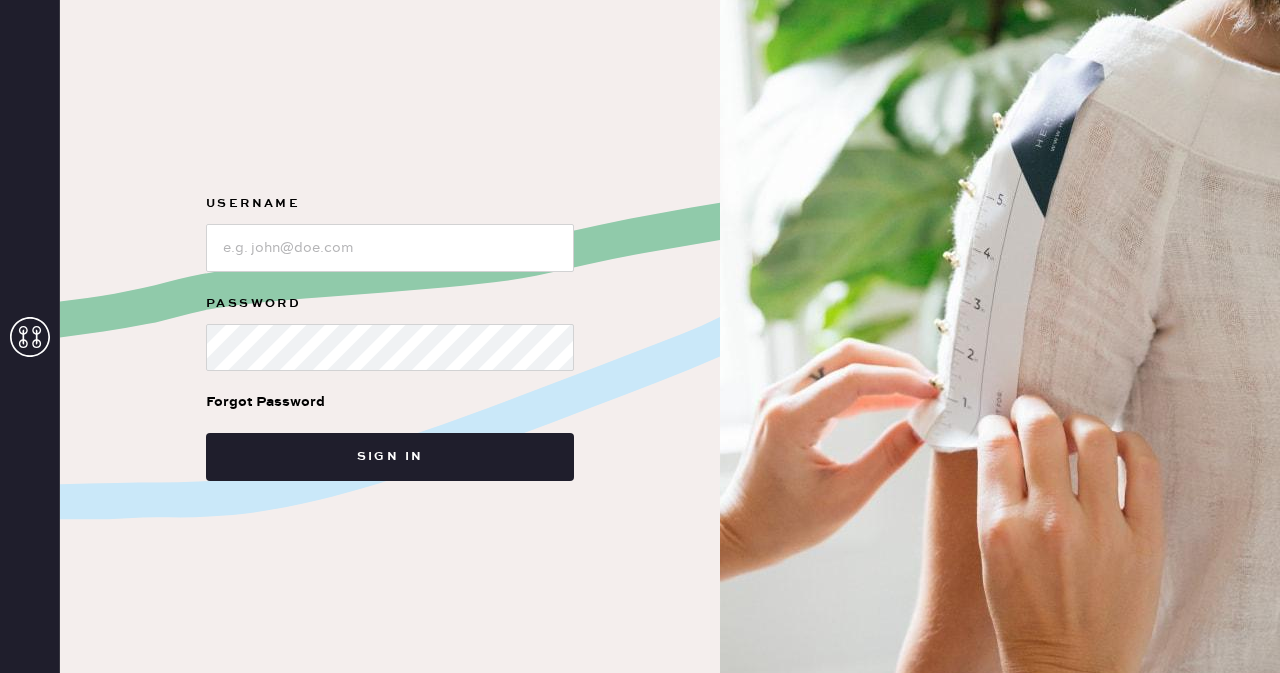 scroll, scrollTop: 0, scrollLeft: 0, axis: both 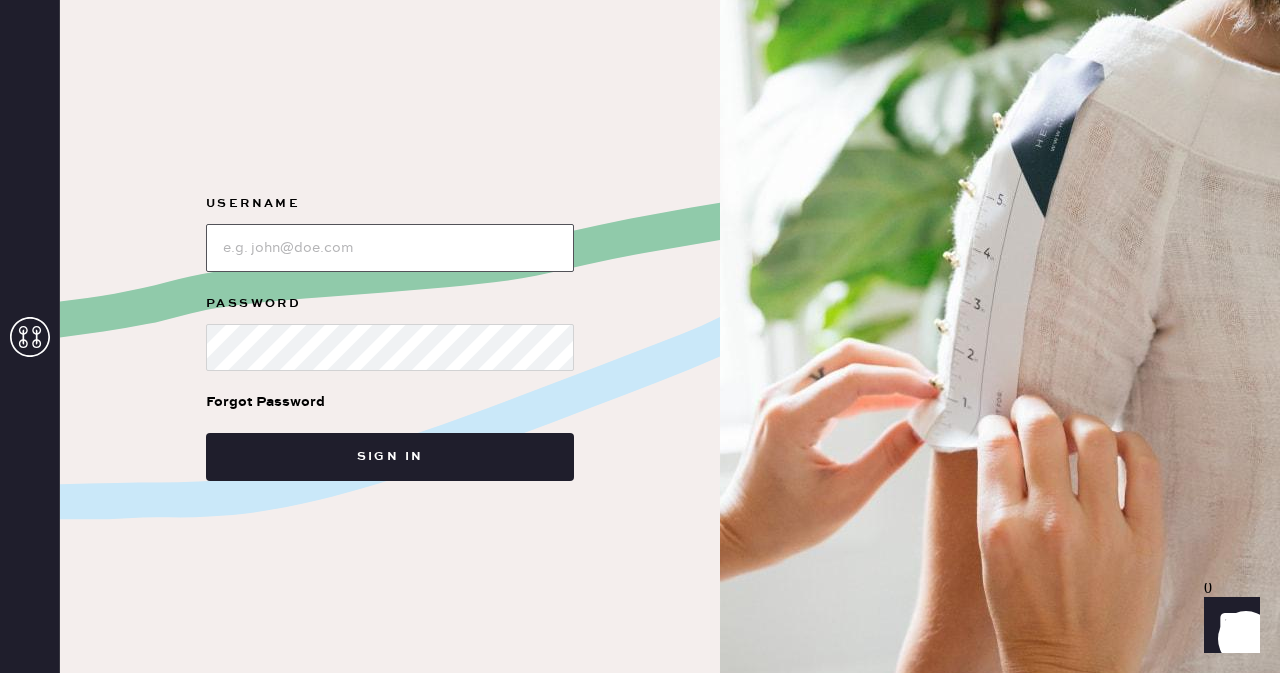 click at bounding box center [390, 248] 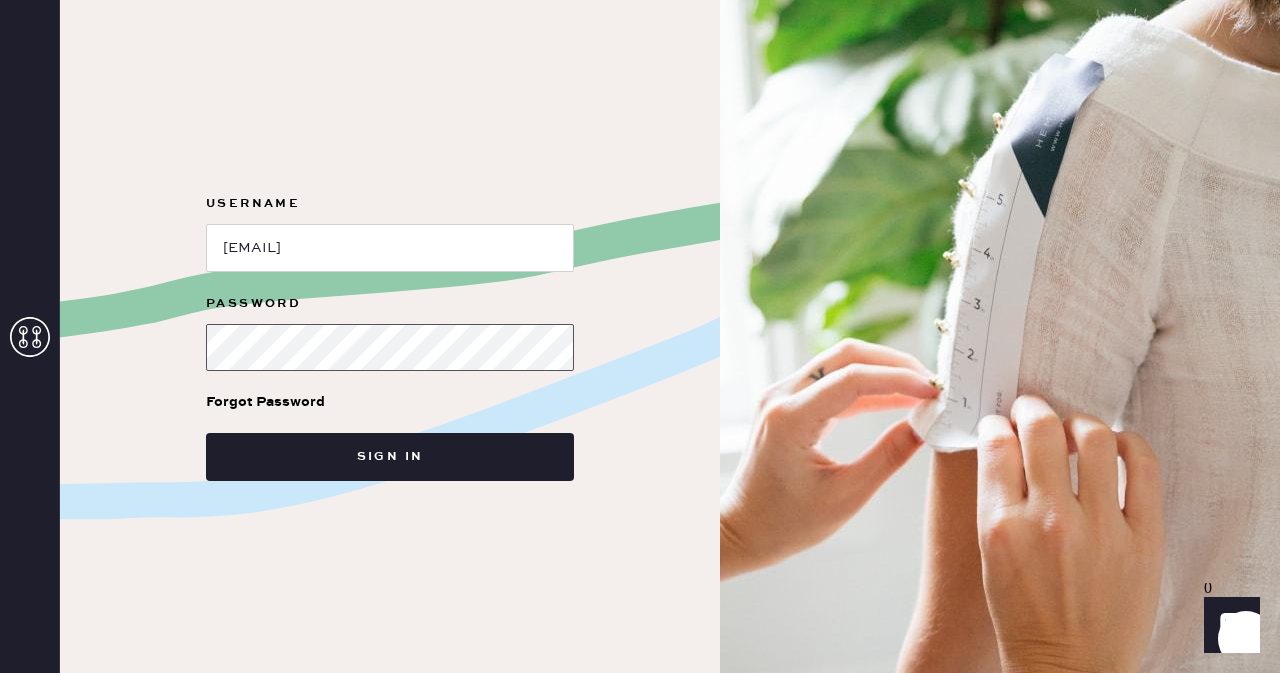 click on "Sign in" at bounding box center [390, 457] 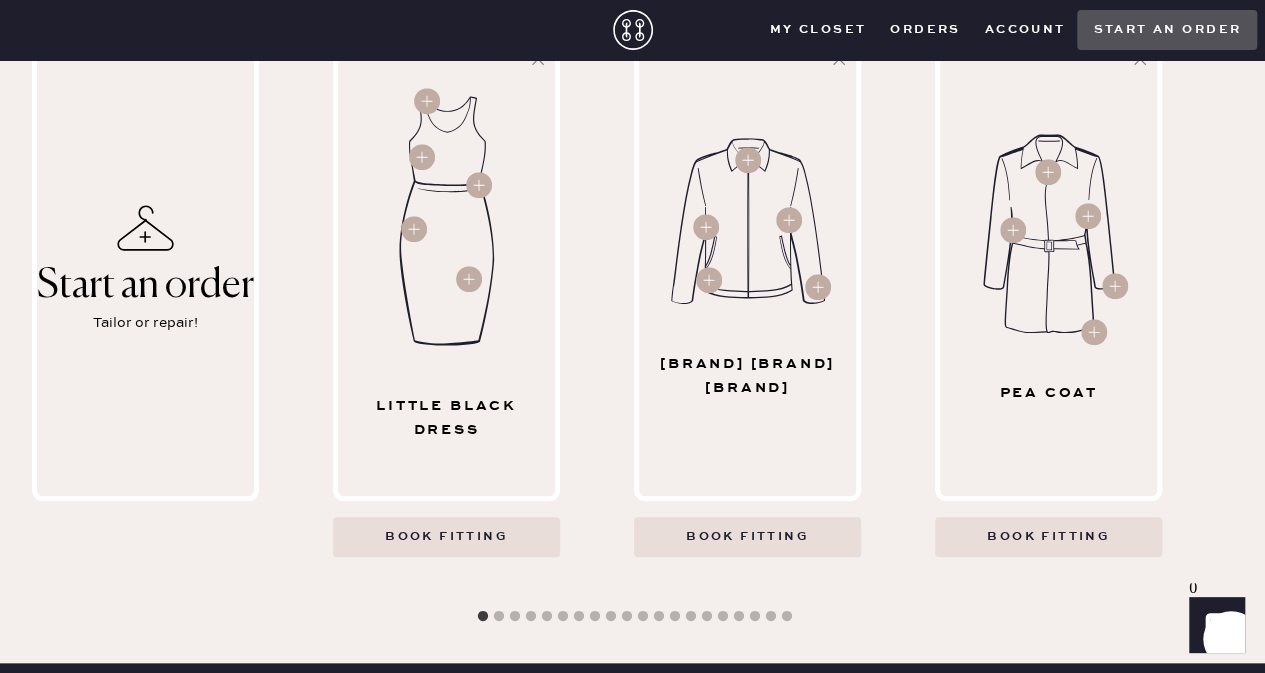 scroll, scrollTop: 701, scrollLeft: 0, axis: vertical 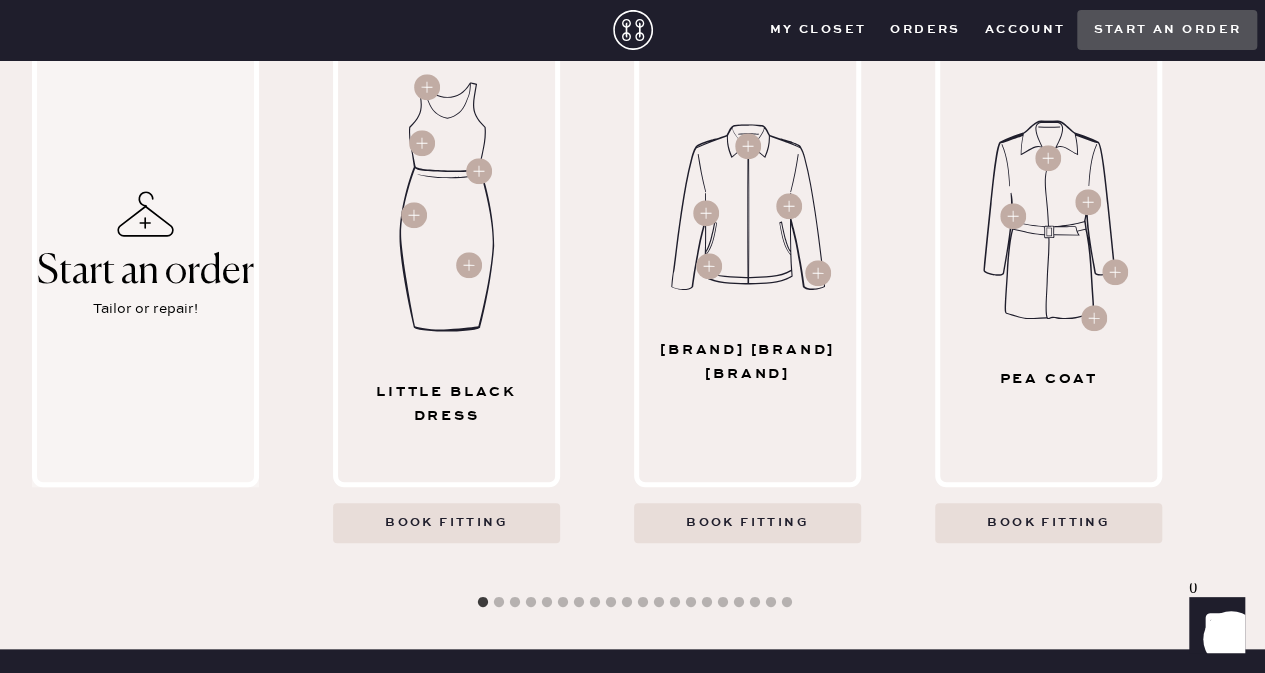 click on "Start an order" at bounding box center (145, 272) 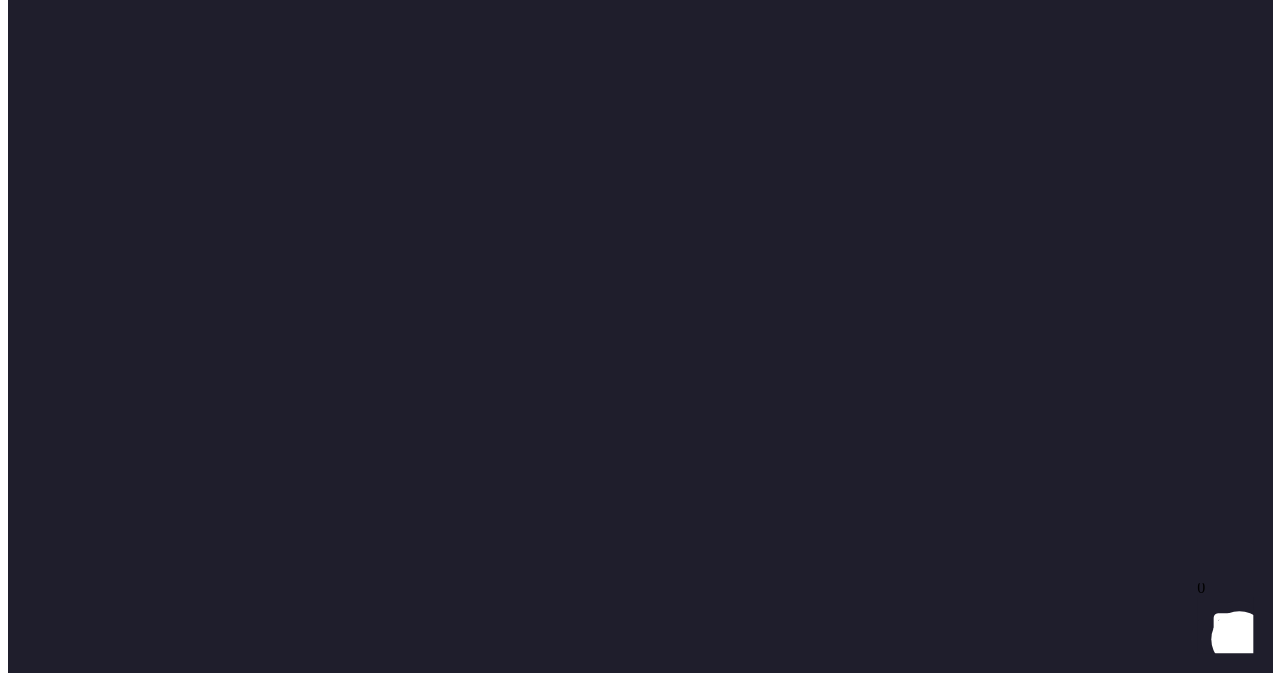 scroll, scrollTop: 0, scrollLeft: 0, axis: both 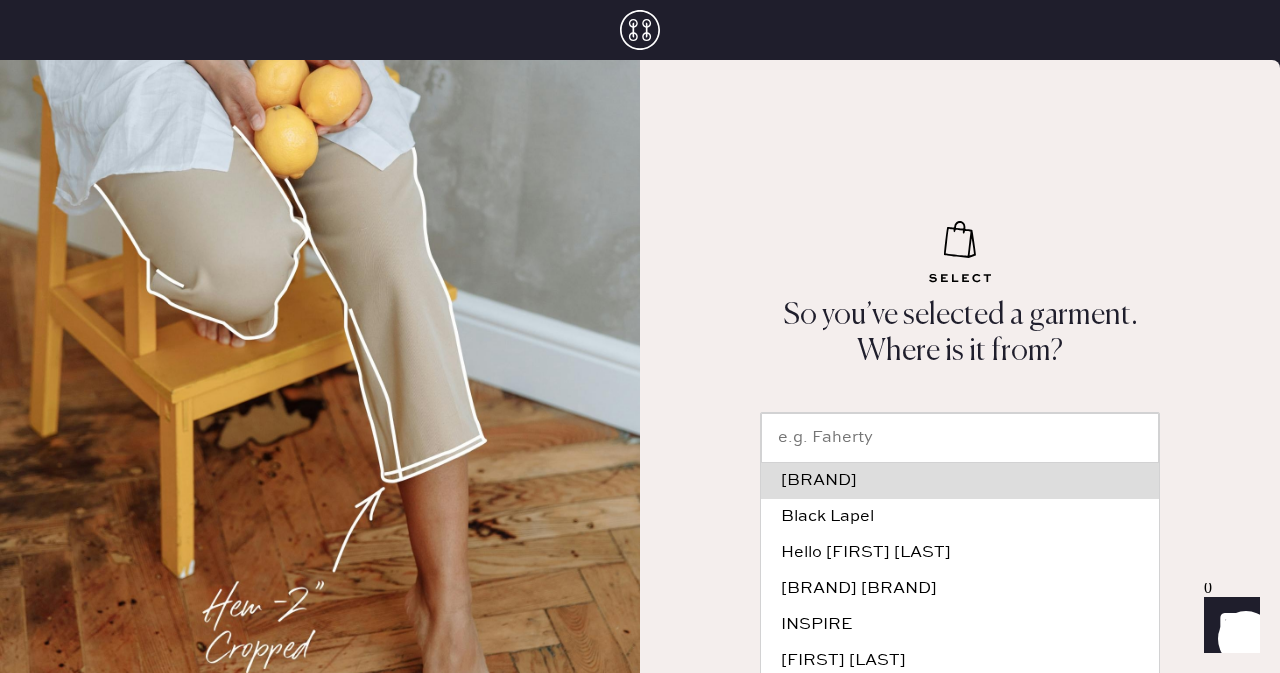 click at bounding box center (960, 438) 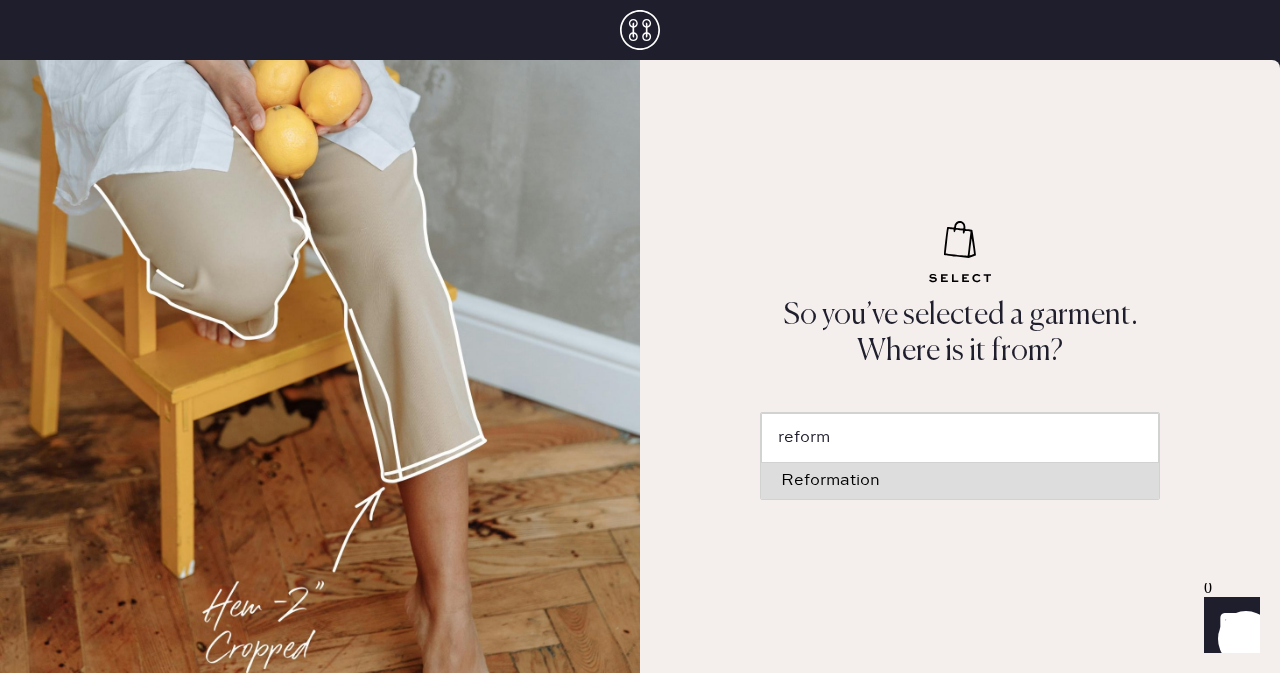 click on "Reformation" at bounding box center [960, 481] 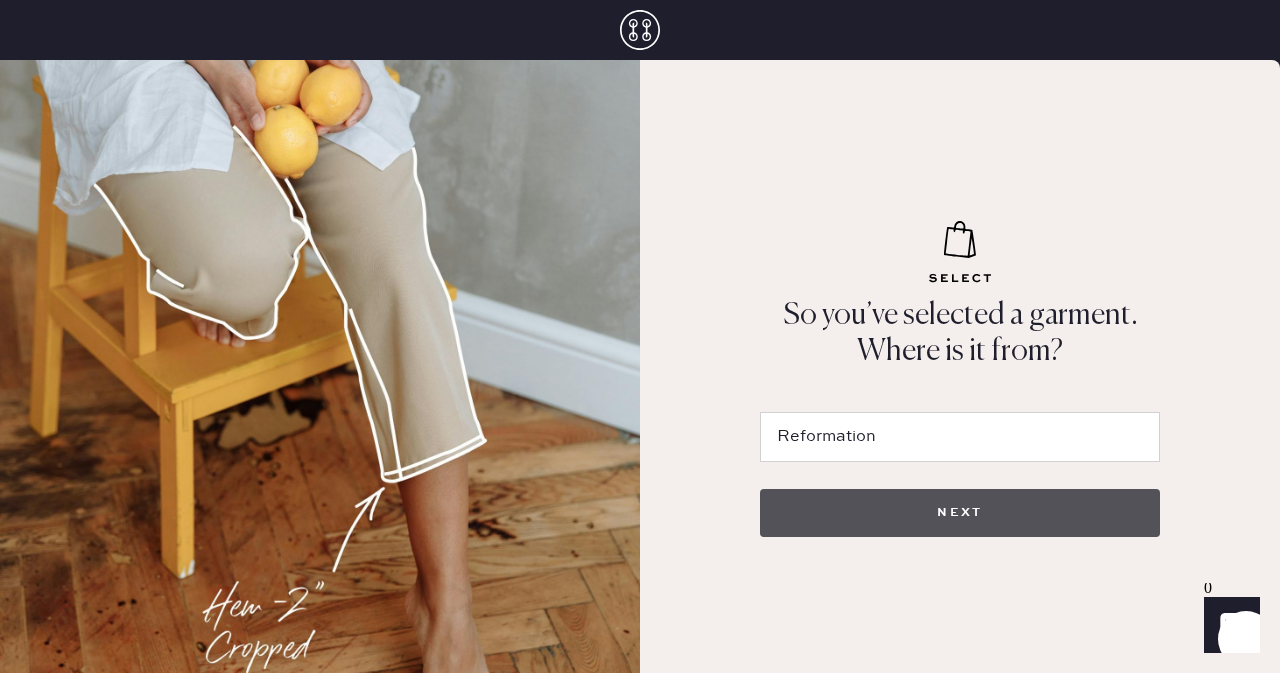 click on "NEXT" at bounding box center (960, 513) 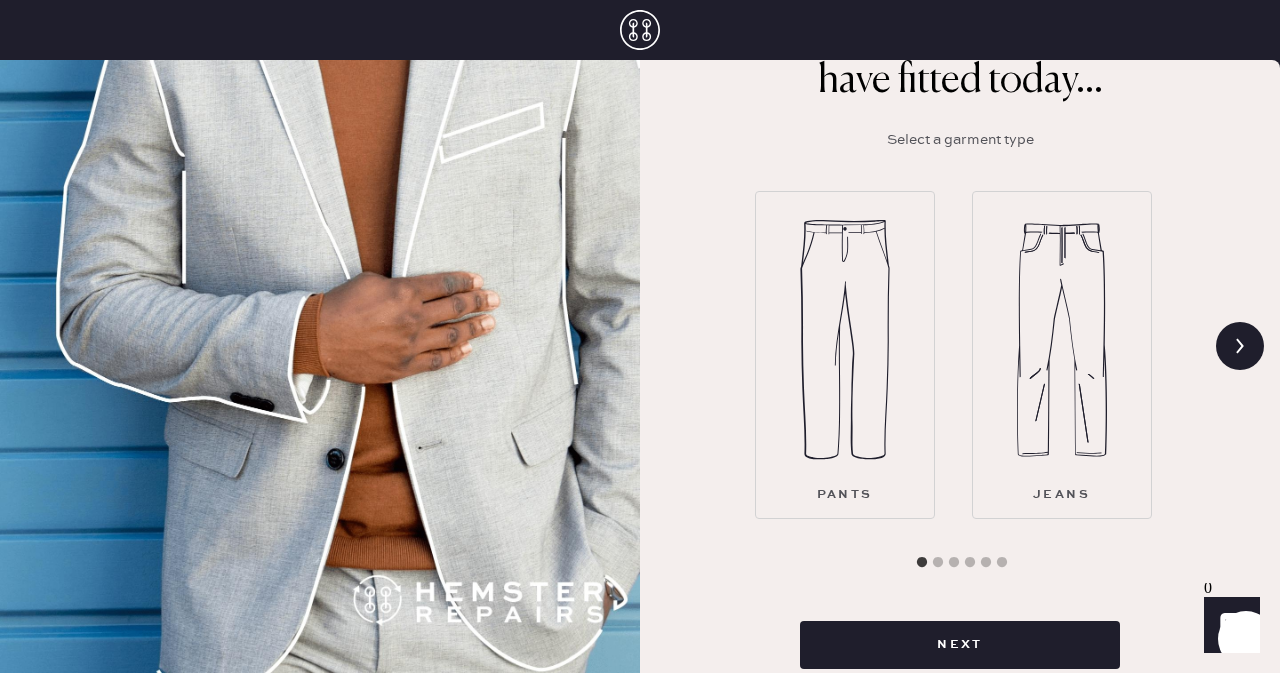 scroll, scrollTop: 232, scrollLeft: 0, axis: vertical 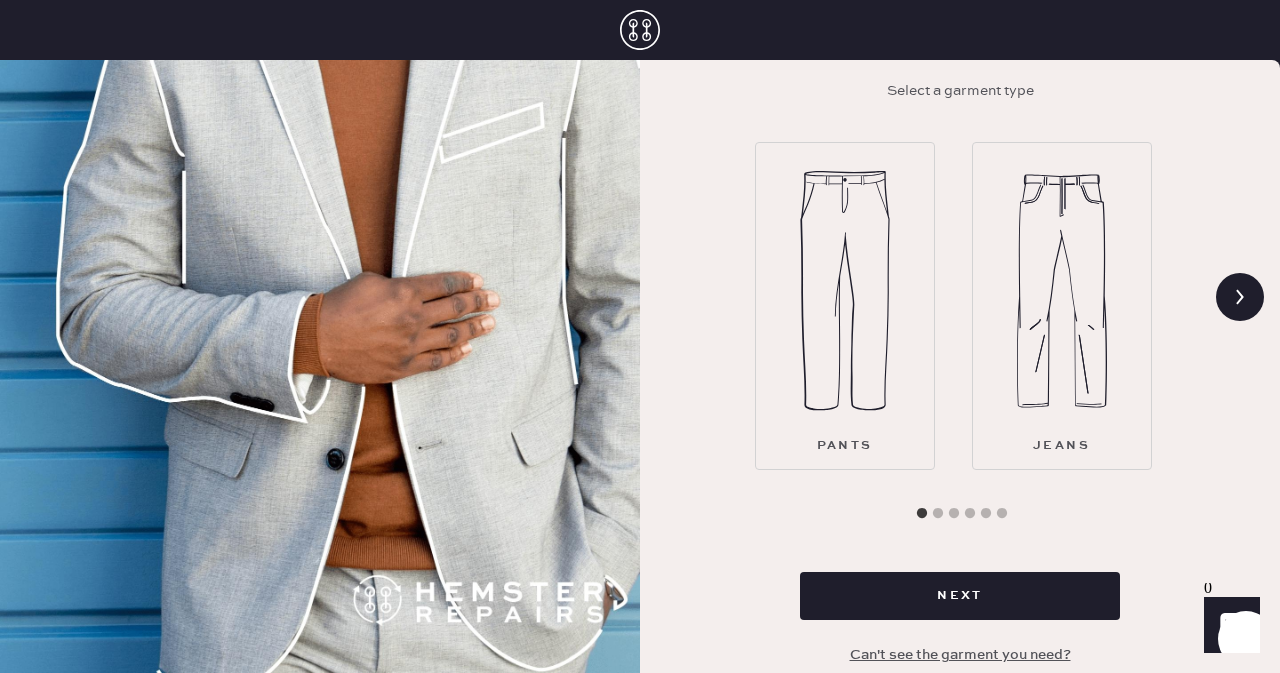 click at bounding box center [1062, 291] 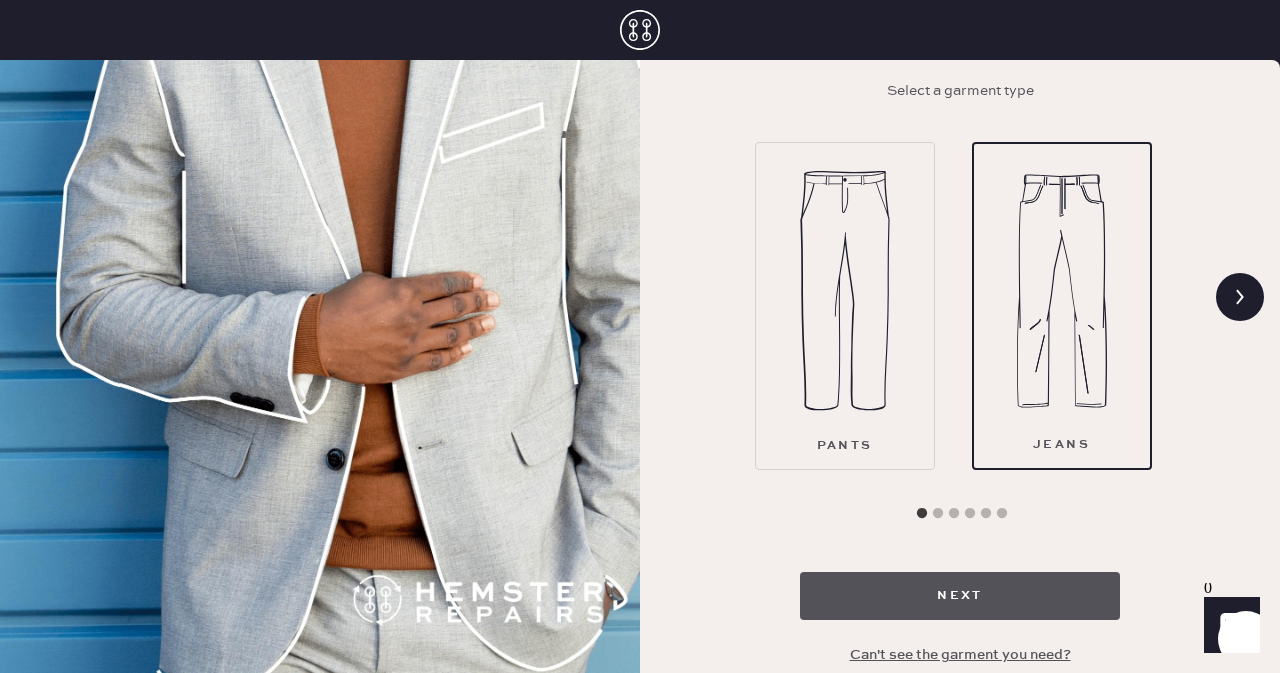 click on "Next" at bounding box center [960, 596] 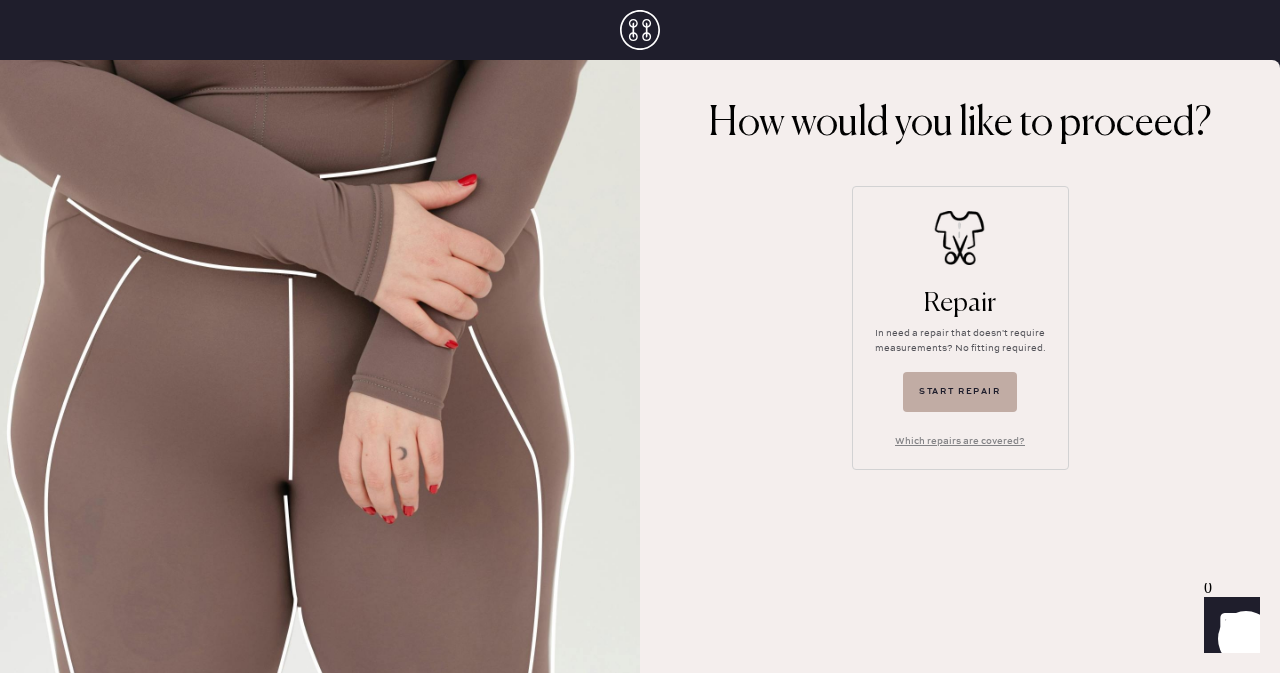 click on "Start repair" at bounding box center [960, 392] 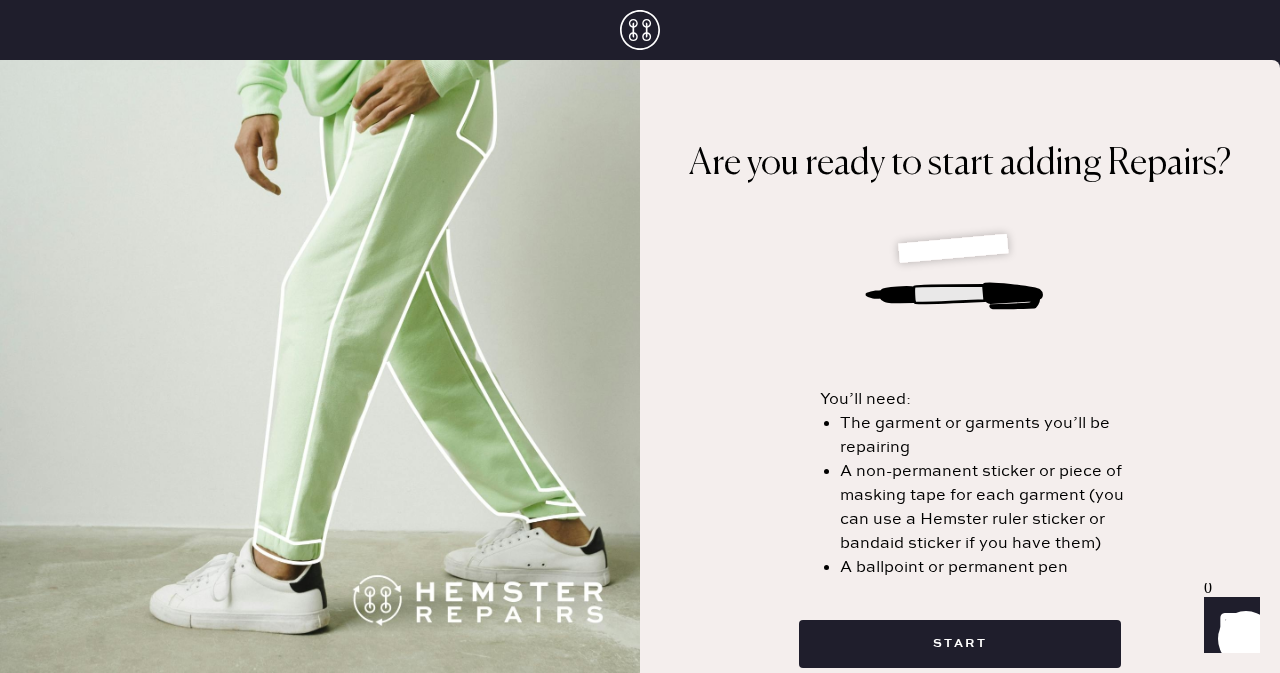 scroll, scrollTop: 52, scrollLeft: 0, axis: vertical 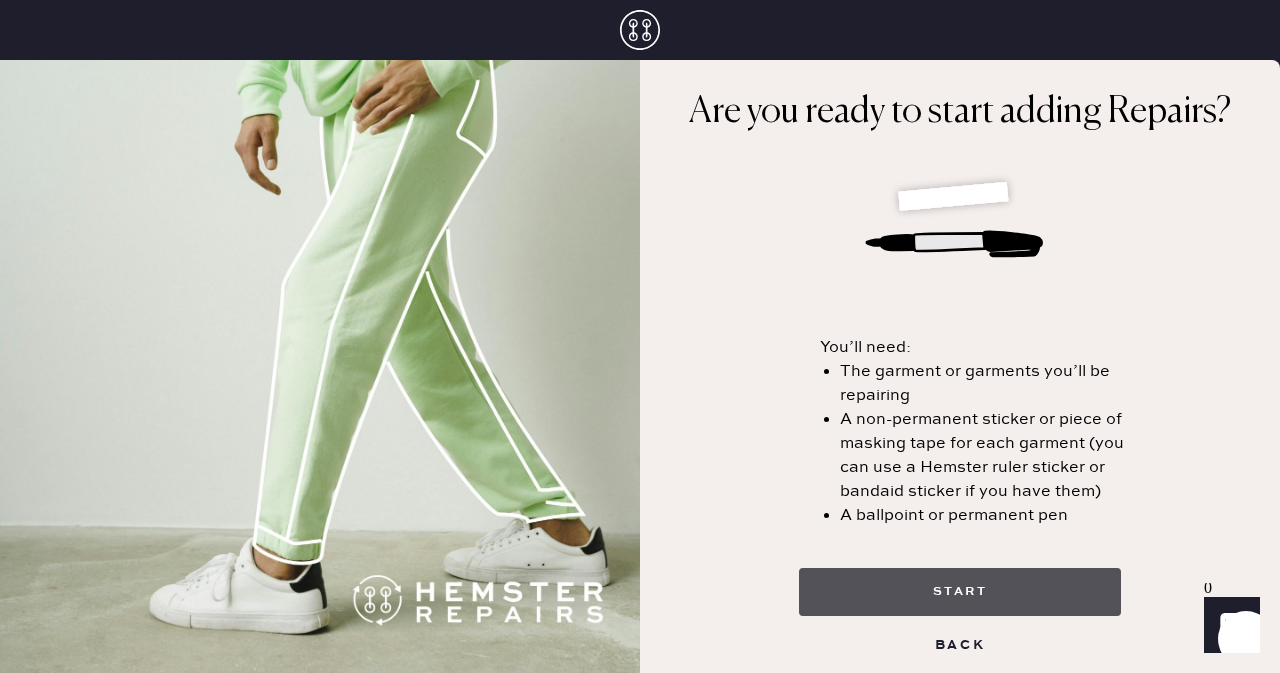 click on "start" at bounding box center [960, 592] 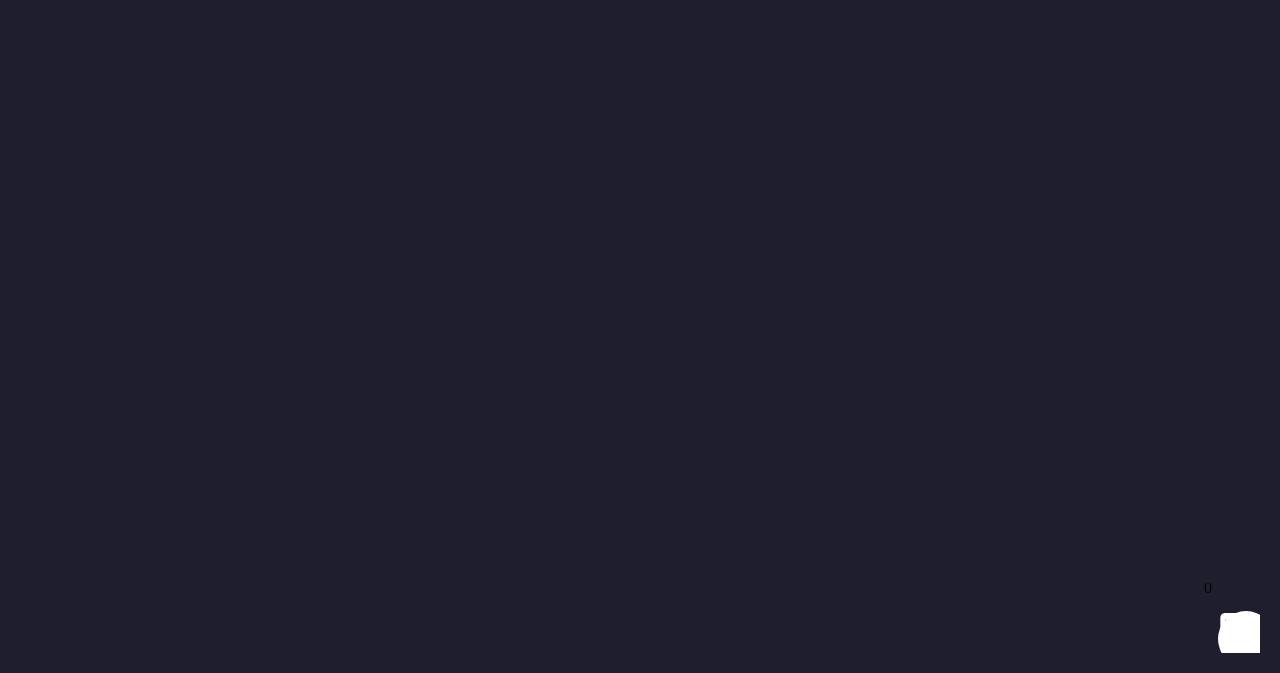 select on "2" 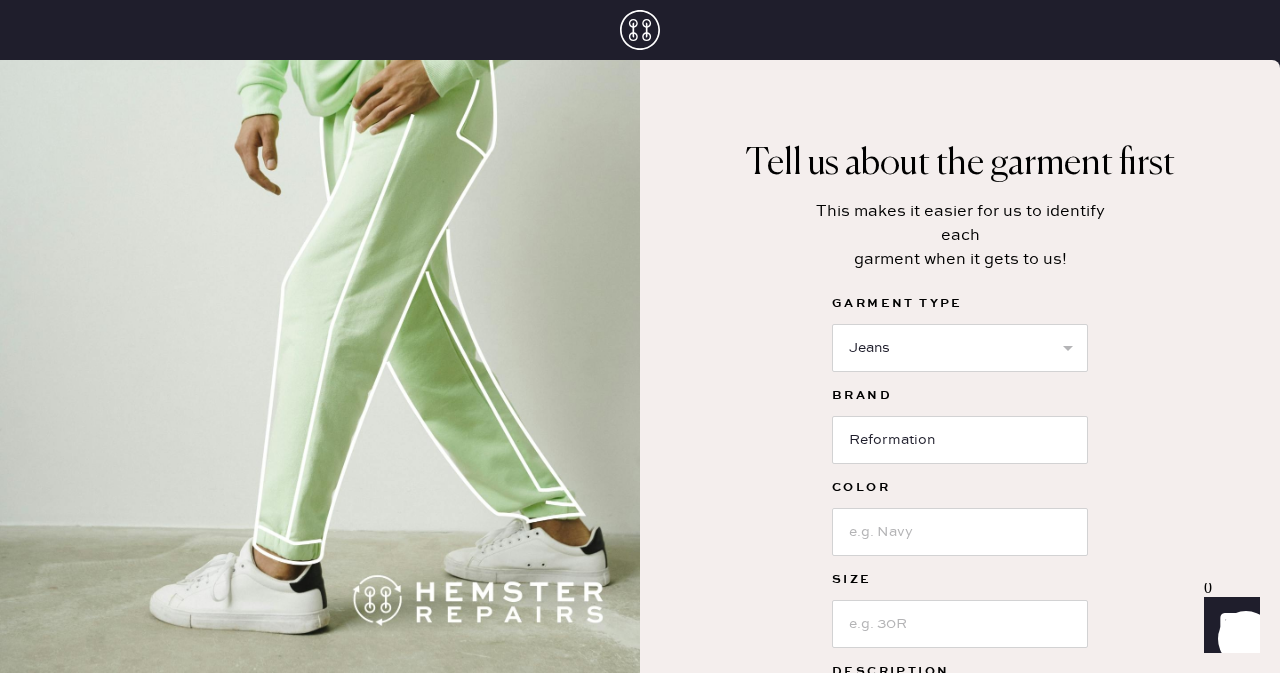 scroll, scrollTop: 148, scrollLeft: 0, axis: vertical 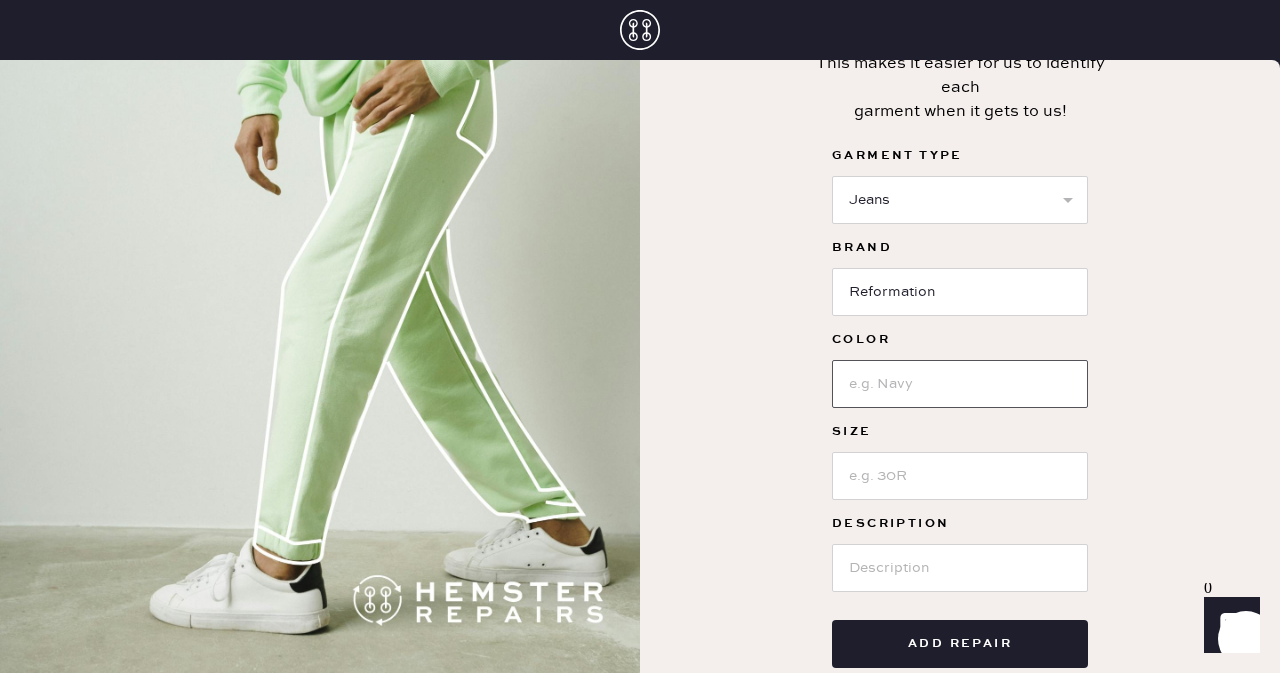 click at bounding box center (960, 384) 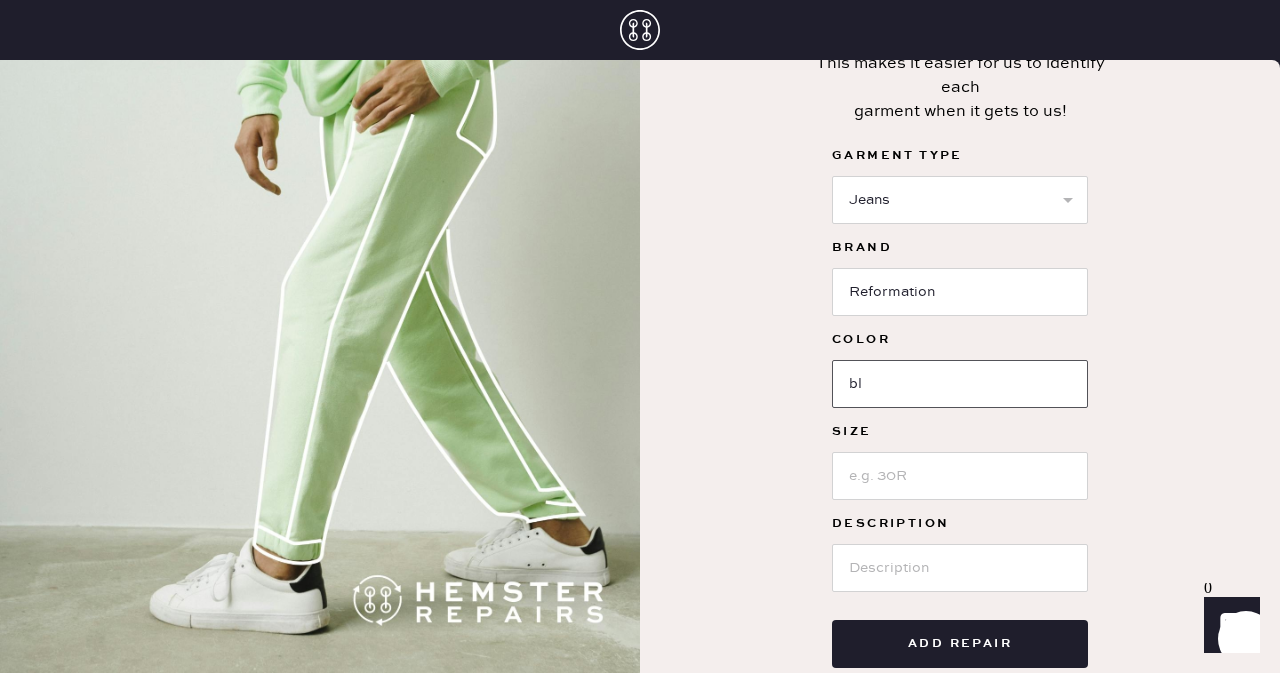 type on "b" 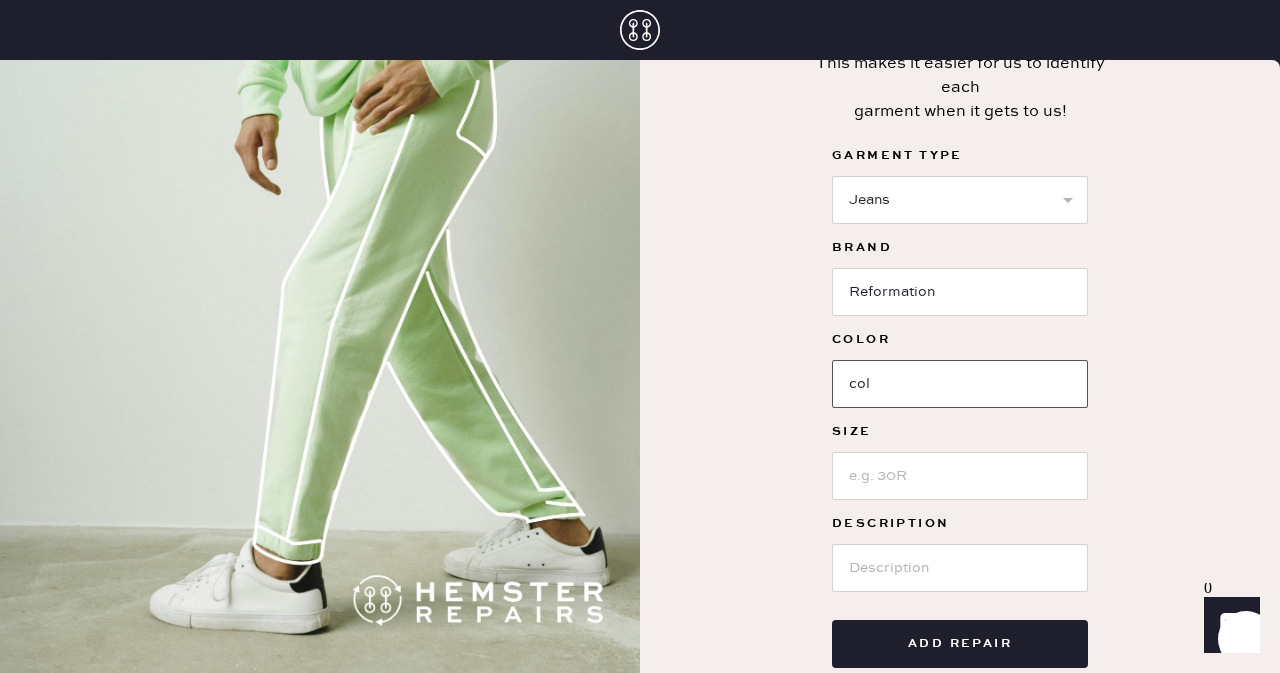 type on "Colorado" 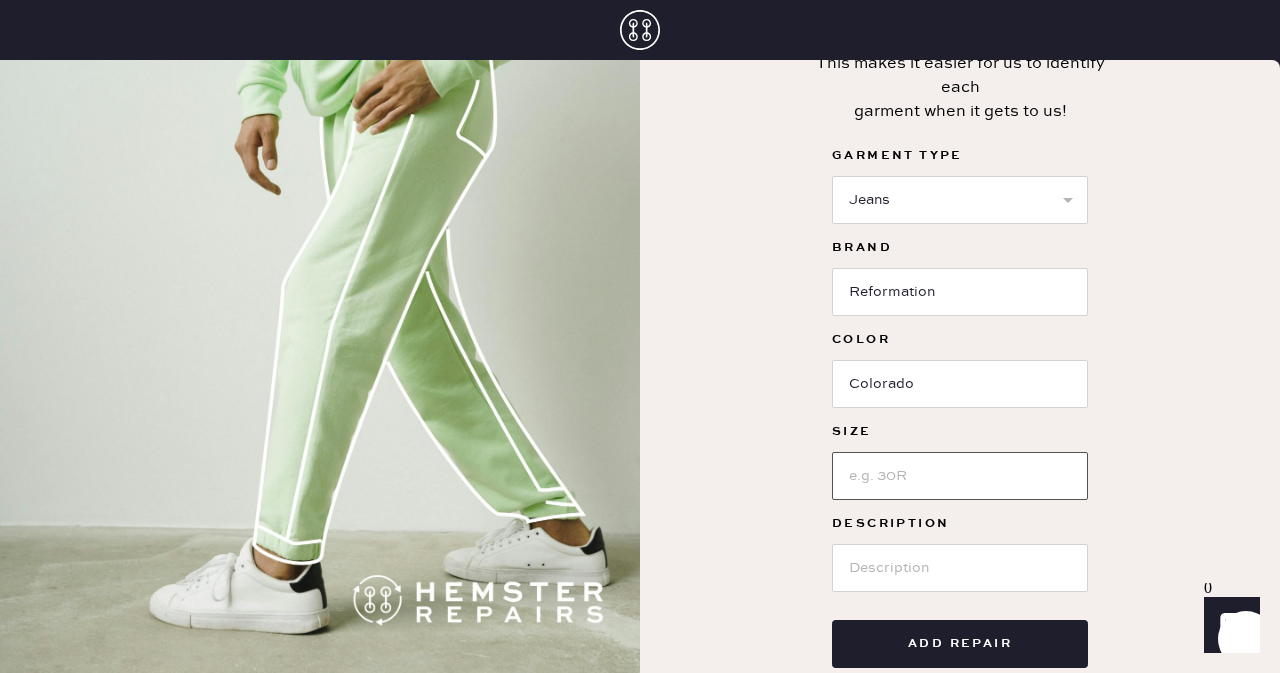 click at bounding box center (960, 476) 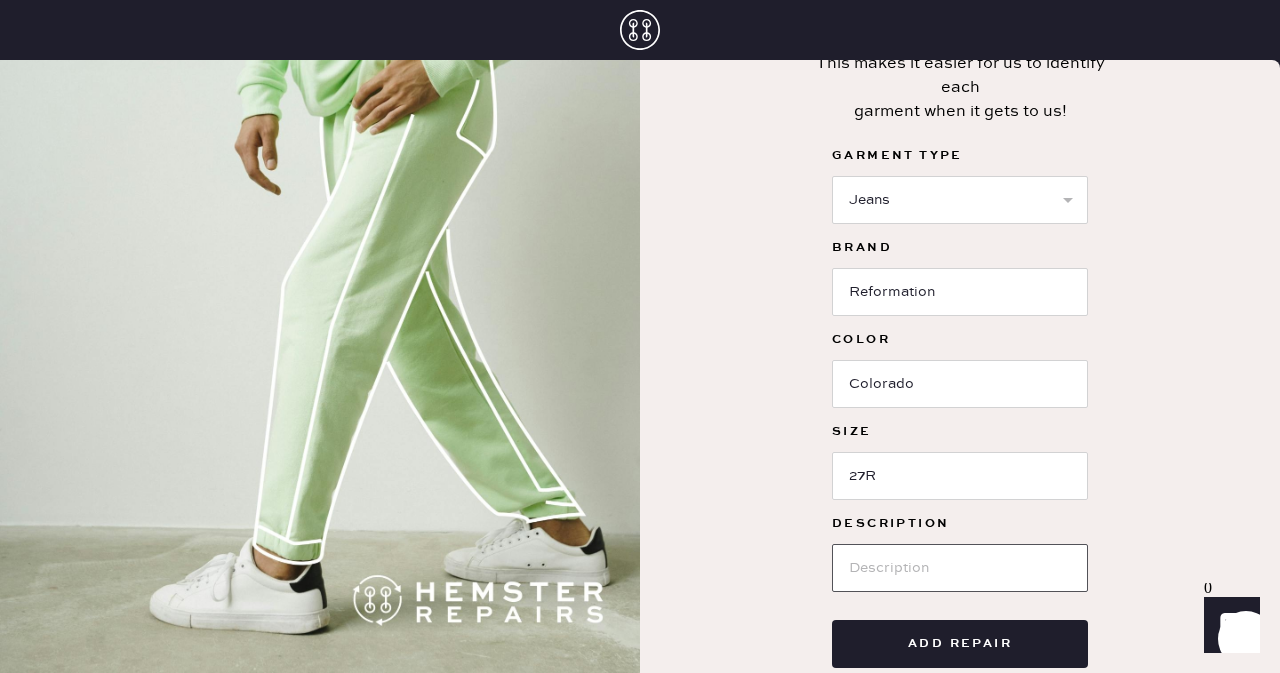 click at bounding box center [960, 568] 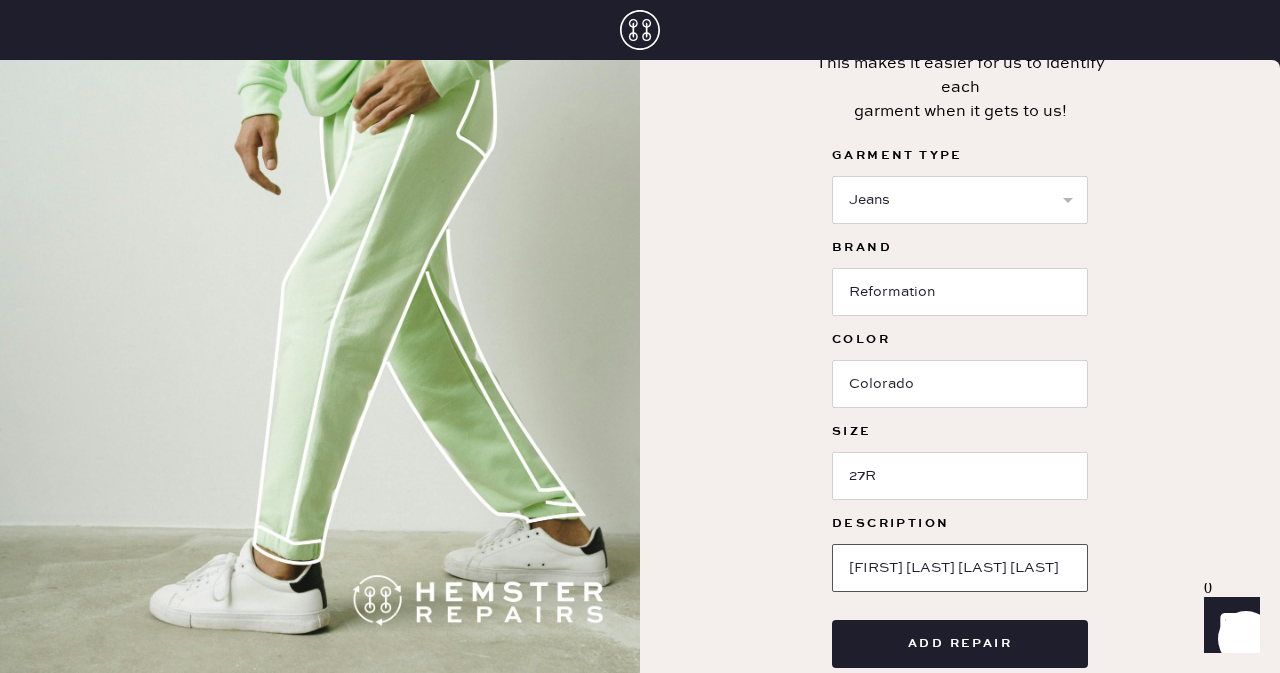 scroll, scrollTop: 197, scrollLeft: 0, axis: vertical 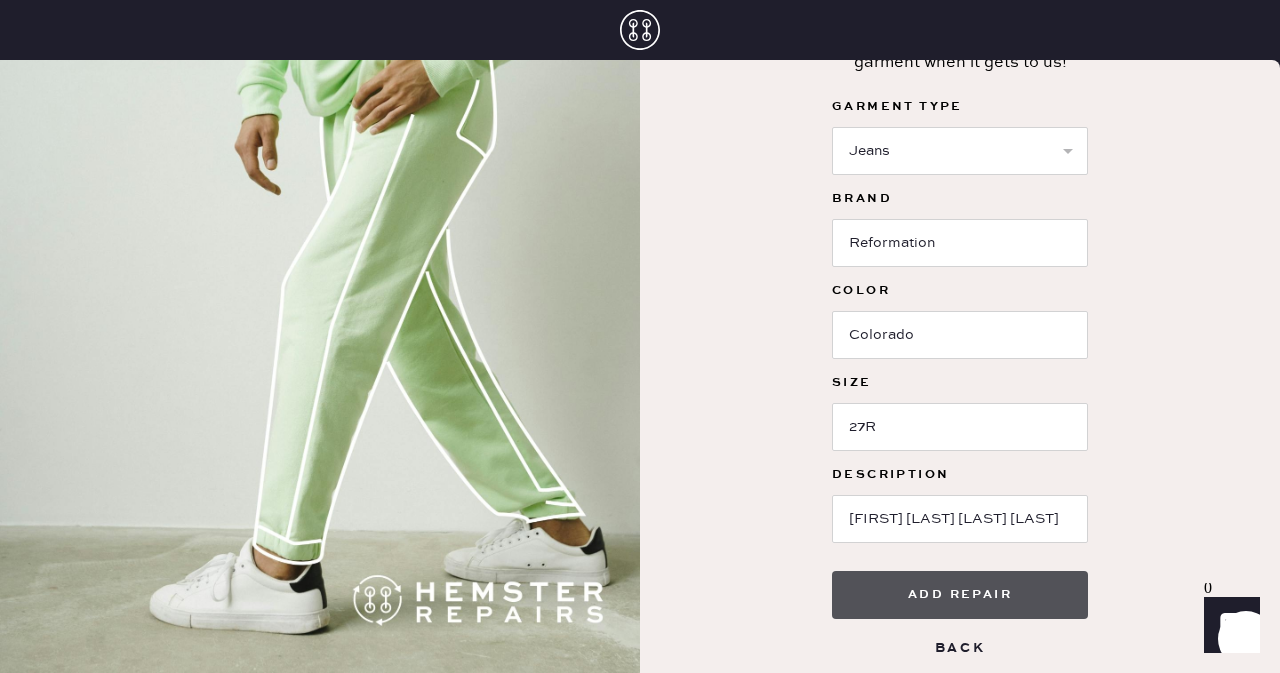 click on "Add repair" at bounding box center [960, 595] 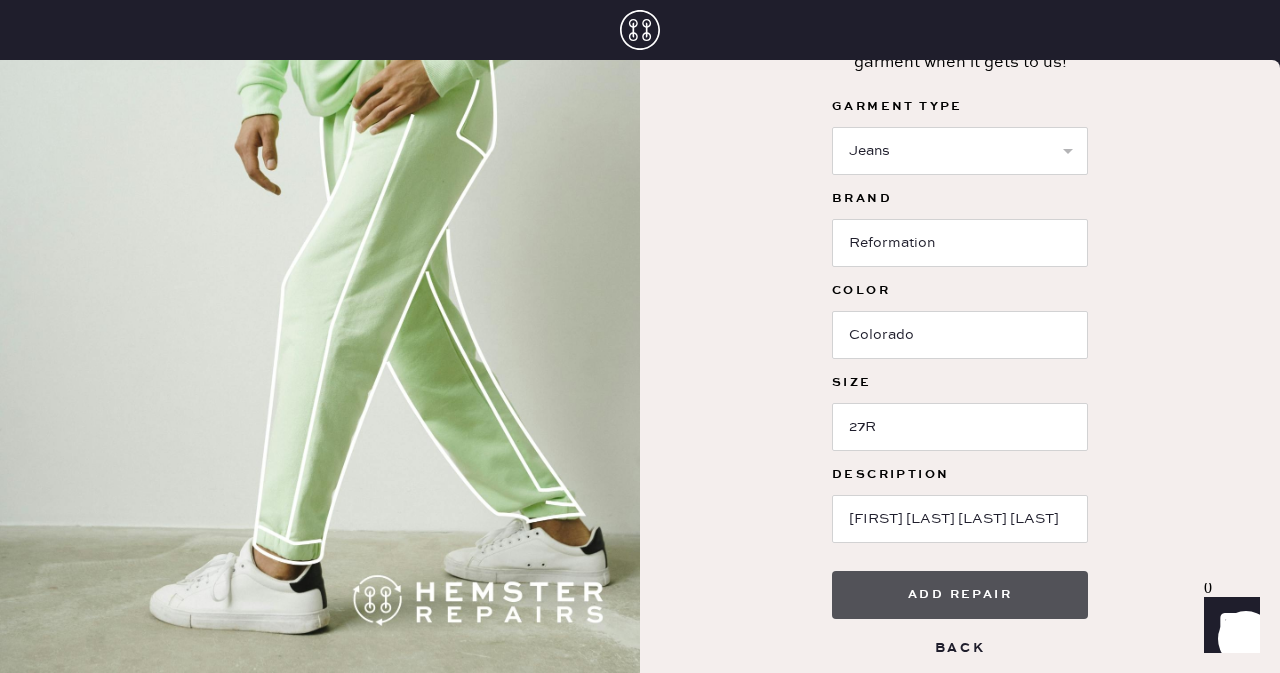 type 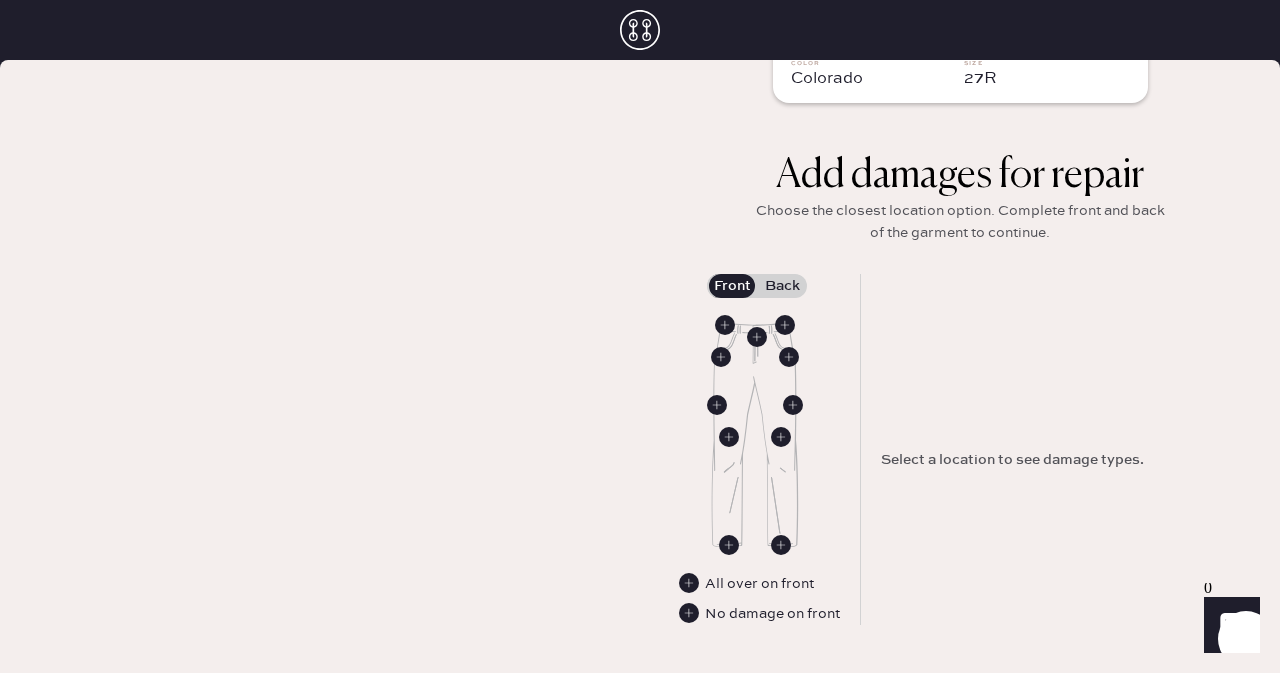 scroll, scrollTop: 149, scrollLeft: 0, axis: vertical 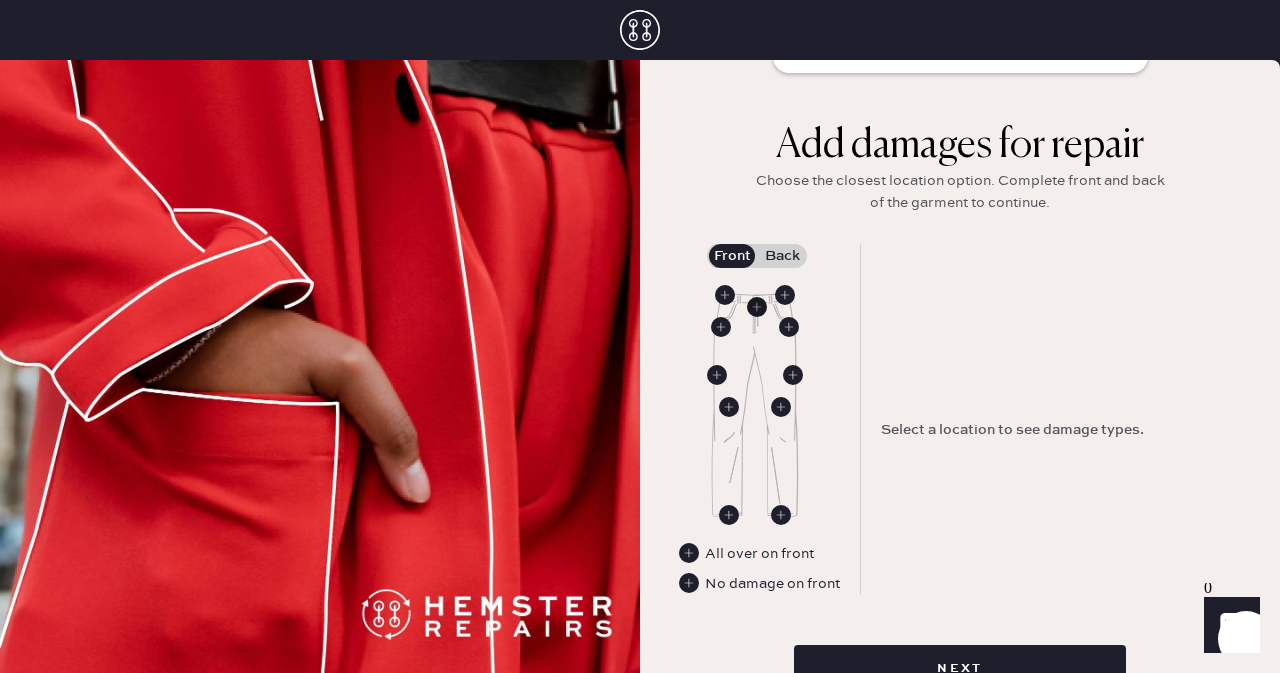 click 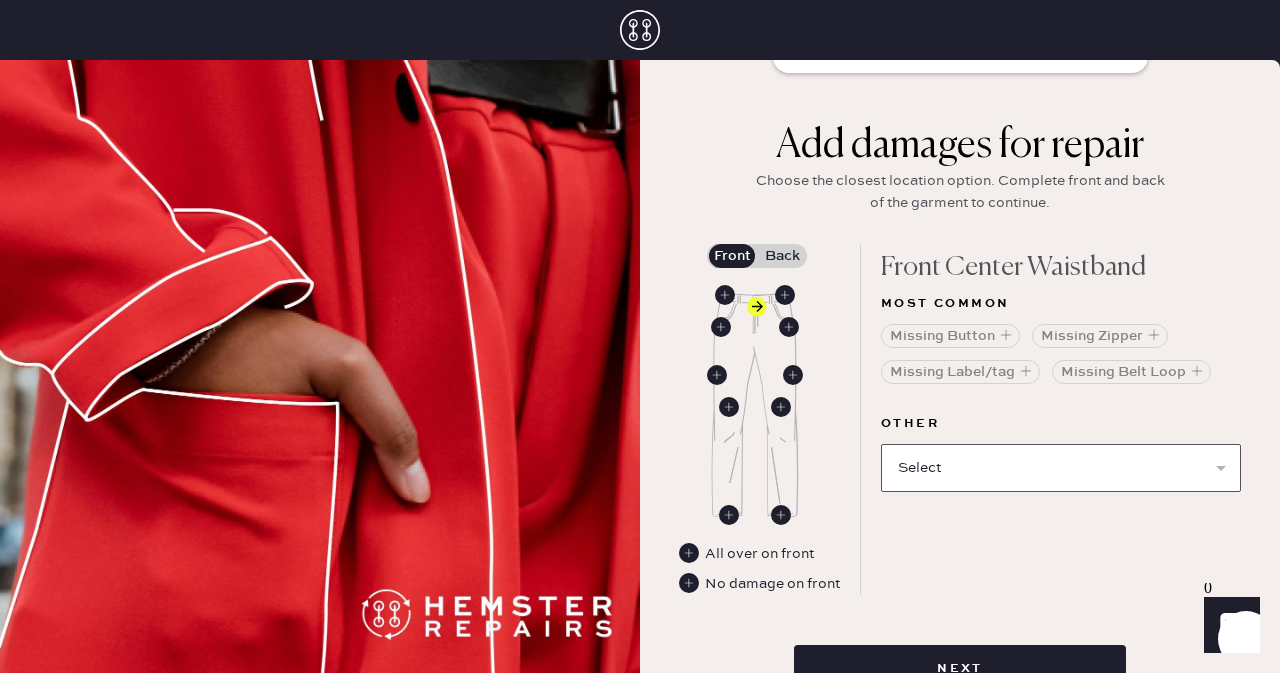 click on "Select Broken / Ripped Hem Broken Beads Broken Belt Loop Broken Button Broken Elastic Broken Hook & Eye Broken Label/tag Broken Snap Broken Strap Broken Zipper Hole Lint/hair Missing Beads Missing Elastic Missing Hook & Eye Missing Snap Missing Strap Odor Pilled Pull / Snag Seam Rip Stained Stretched Elastic Wrinkled" at bounding box center (1061, 468) 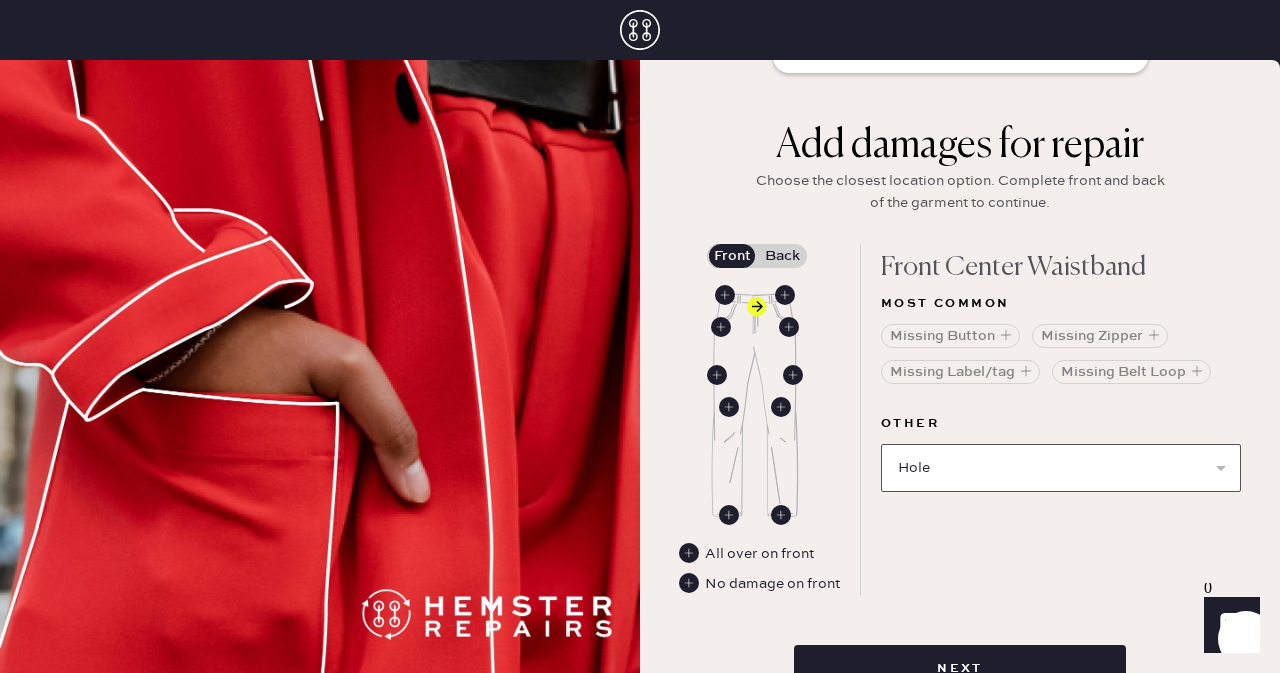 click on "Select Broken / Ripped Hem Broken Beads Broken Belt Loop Broken Button Broken Elastic Broken Hook & Eye Broken Label/tag Broken Snap Broken Strap Broken Zipper Hole Lint/hair Missing Beads Missing Elastic Missing Hook & Eye Missing Snap Missing Strap Odor Pilled Pull / Snag Seam Rip Stained Stretched Elastic Wrinkled" at bounding box center [1061, 468] 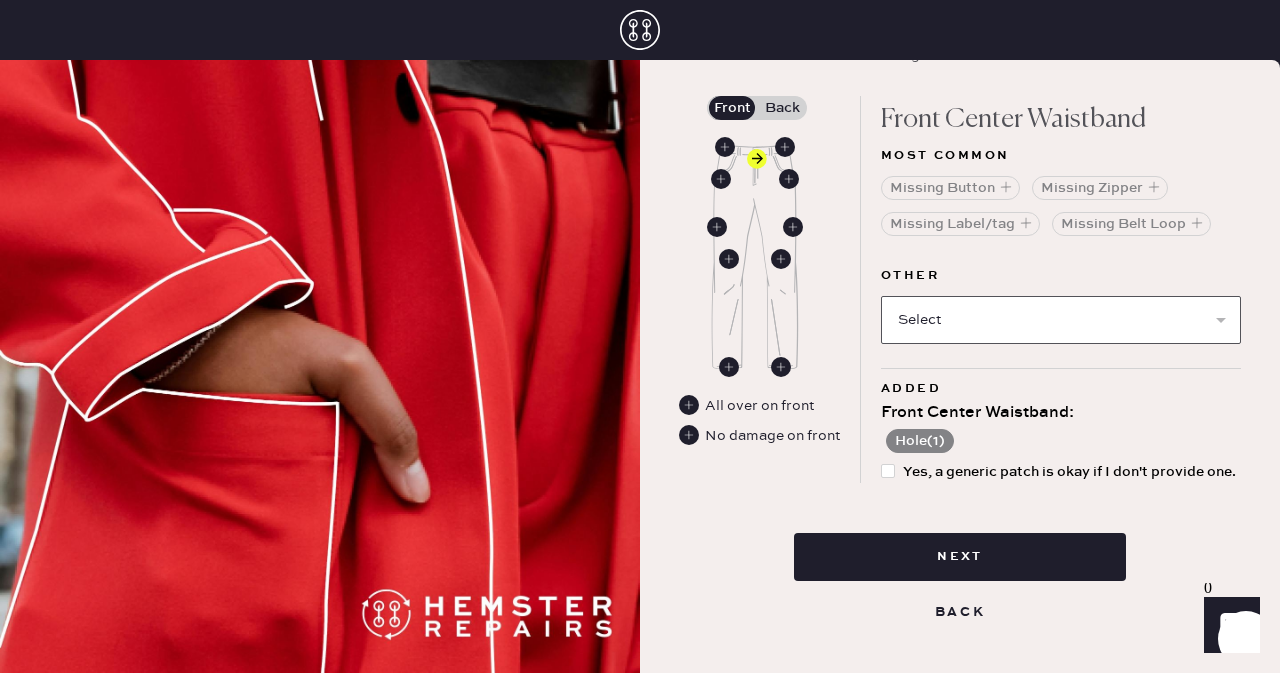 scroll, scrollTop: 310, scrollLeft: 0, axis: vertical 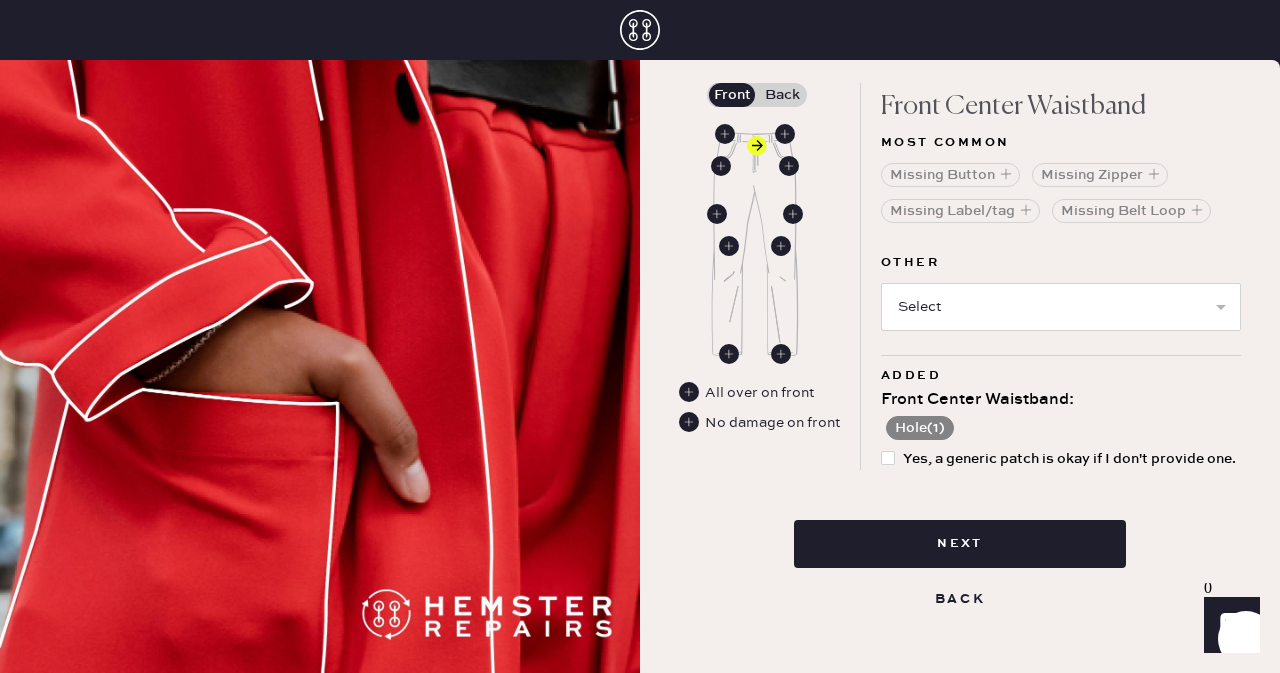 click at bounding box center (892, 459) 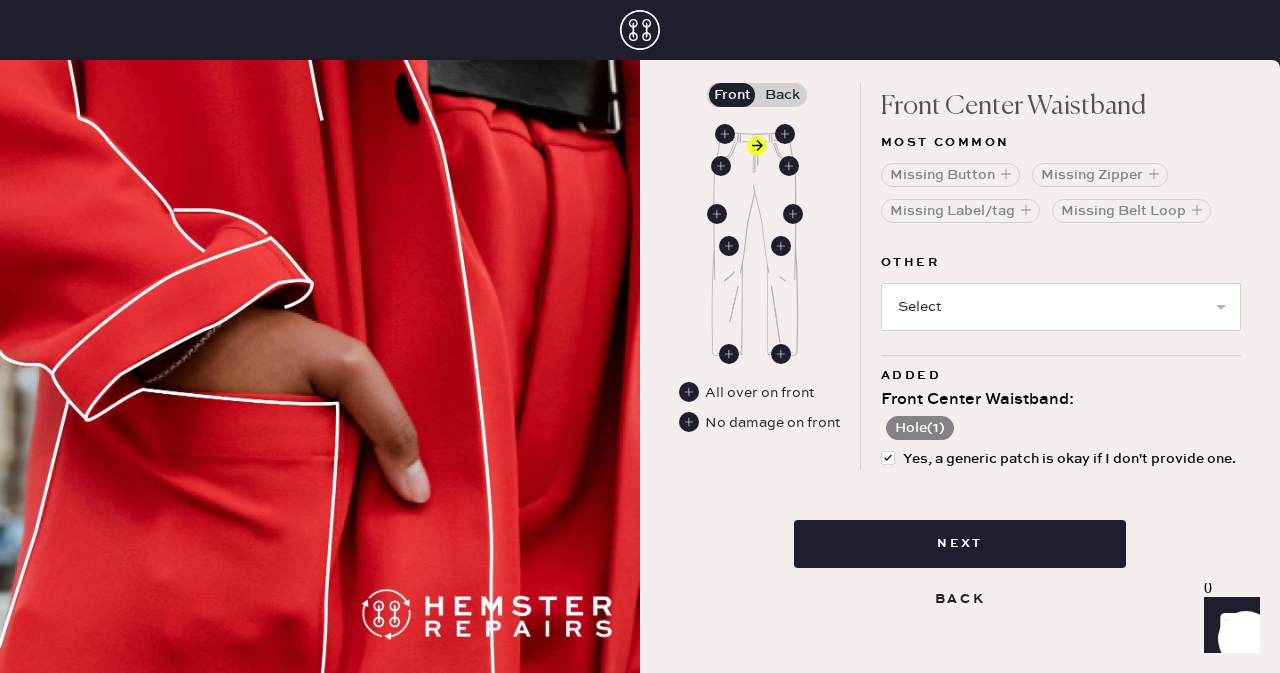 click on "Back" at bounding box center [782, 95] 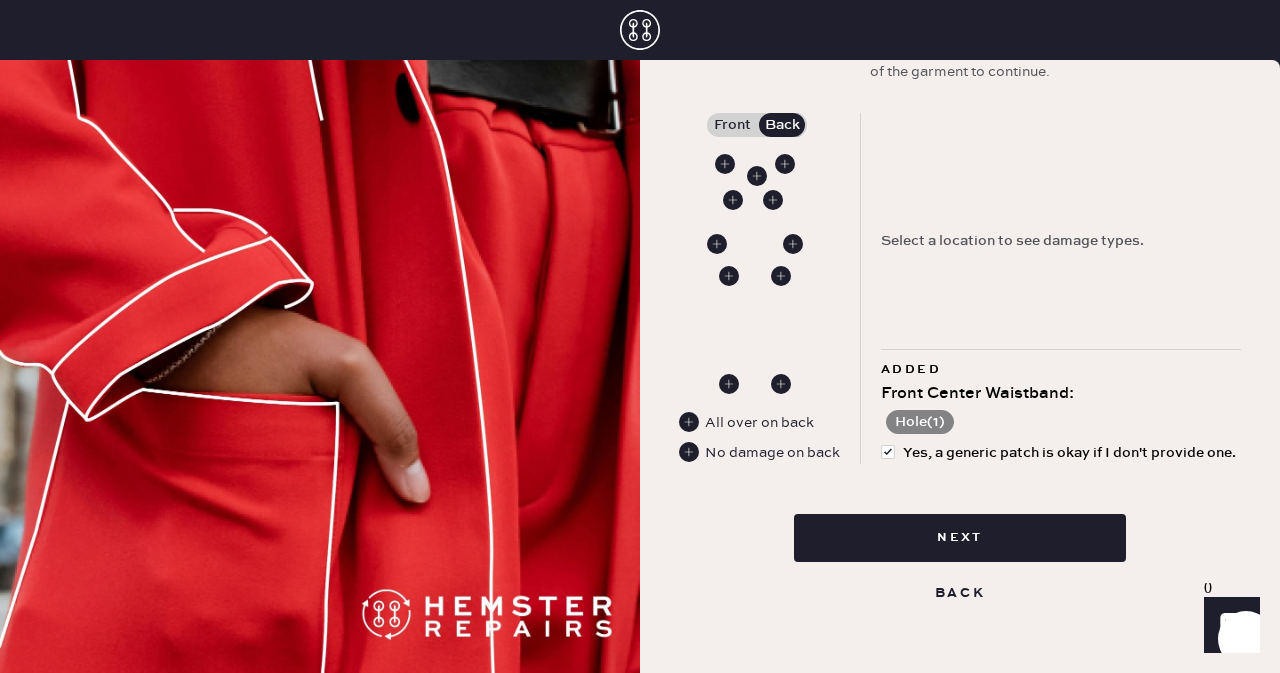 scroll, scrollTop: 302, scrollLeft: 0, axis: vertical 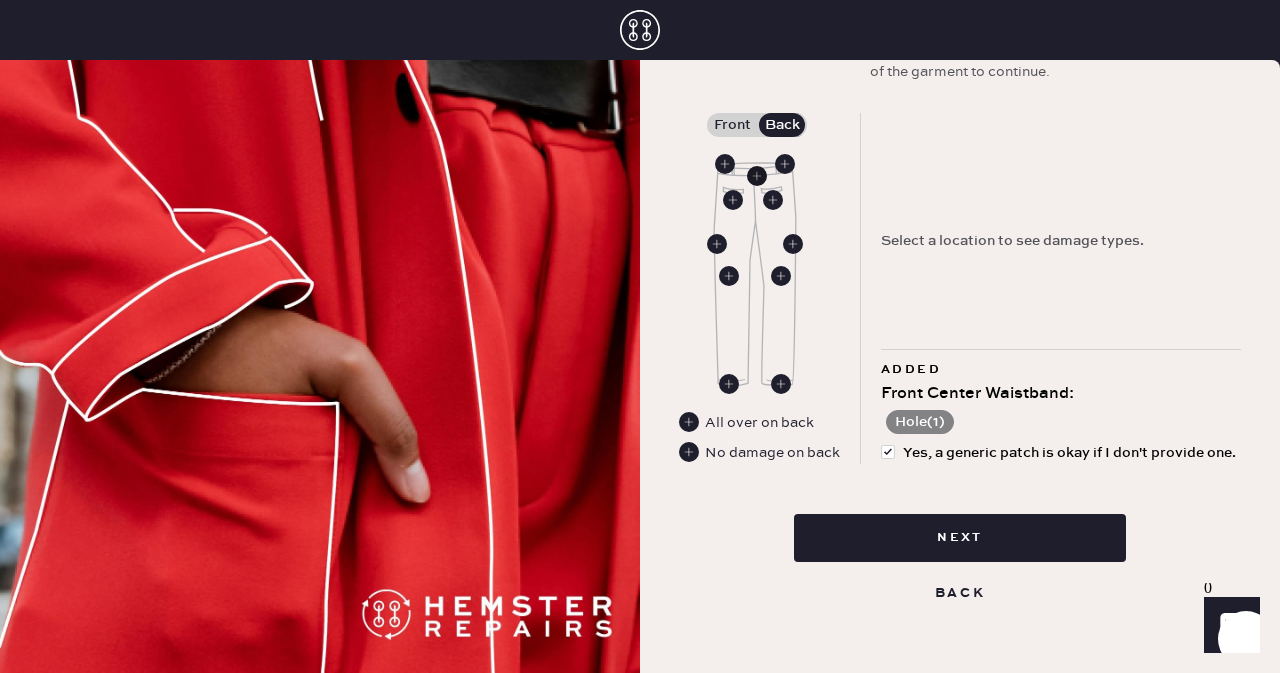 click 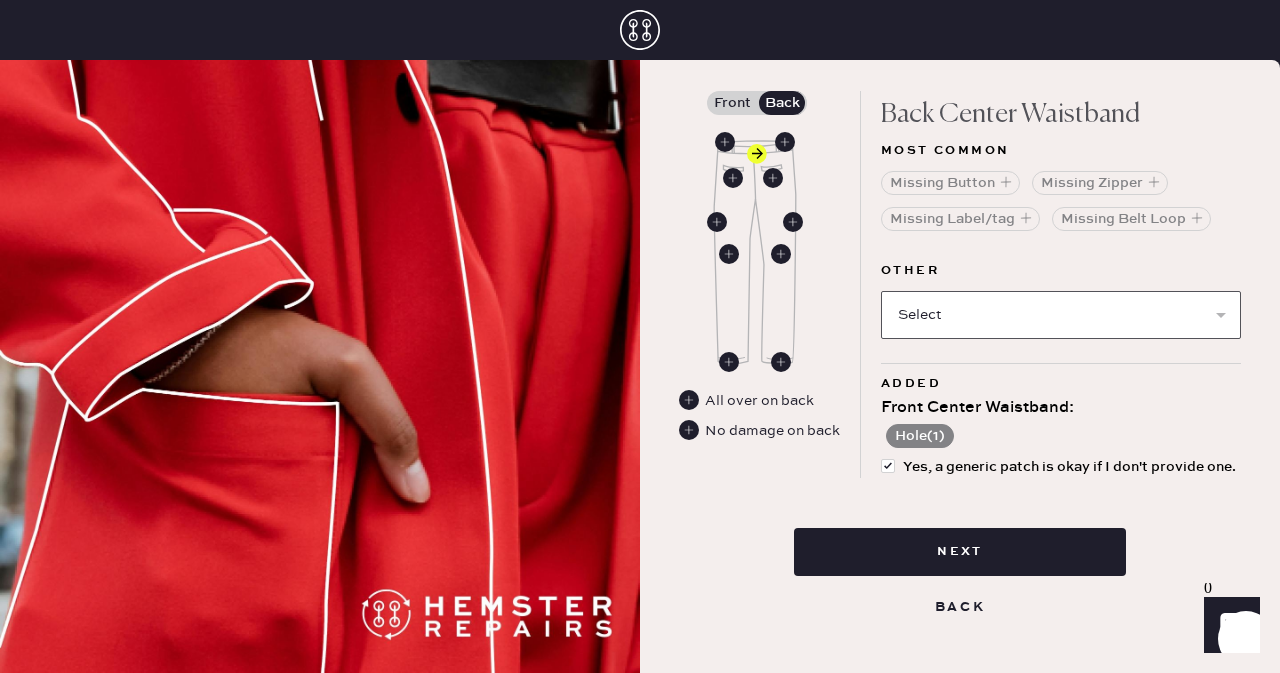 click on "Select Broken / Ripped Hem Broken Beads Broken Belt Loop Broken Button Broken Elastic Broken Hook & Eye Broken Label/tag Broken Snap Broken Strap Broken Zipper Hole Lint/hair Missing Beads Missing Elastic Missing Hook & Eye Missing Snap Missing Strap Odor Pilled Pull / Snag Seam Rip Stained Stretched Elastic Wrinkled" at bounding box center (1061, 315) 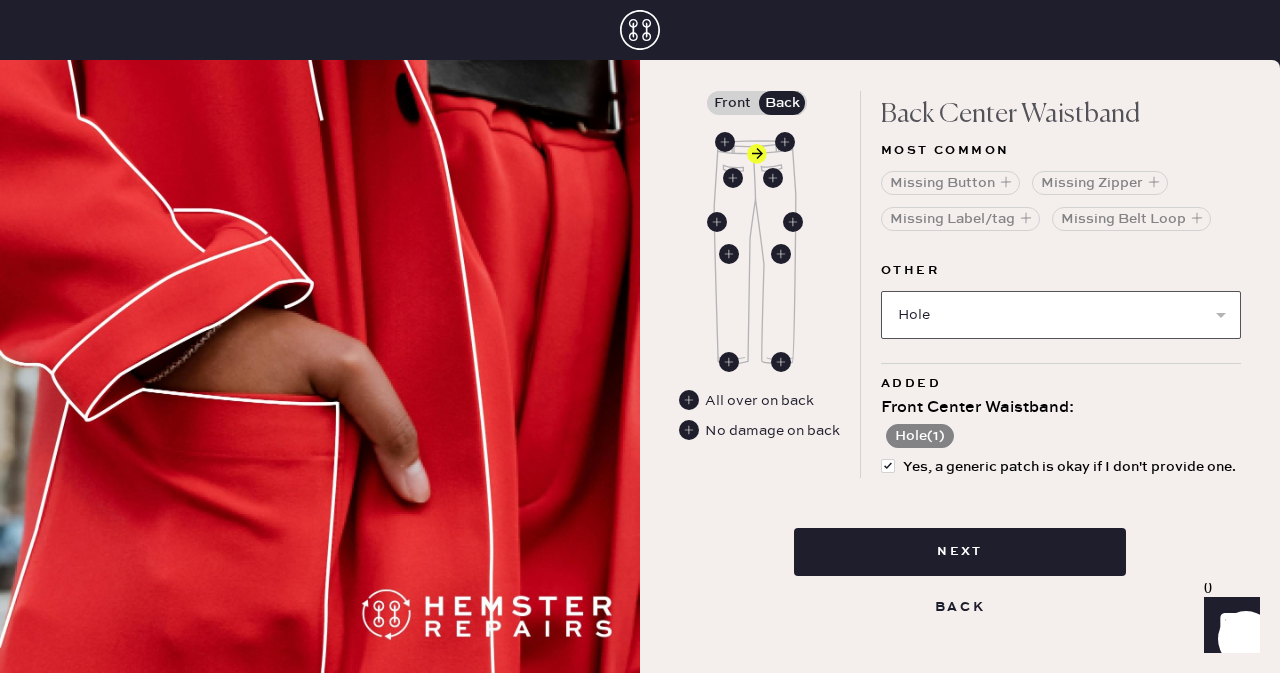 click on "Select Broken / Ripped Hem Broken Beads Broken Belt Loop Broken Button Broken Elastic Broken Hook & Eye Broken Label/tag Broken Snap Broken Strap Broken Zipper Hole Lint/hair Missing Beads Missing Elastic Missing Hook & Eye Missing Snap Missing Strap Odor Pilled Pull / Snag Seam Rip Stained Stretched Elastic Wrinkled" at bounding box center (1061, 315) 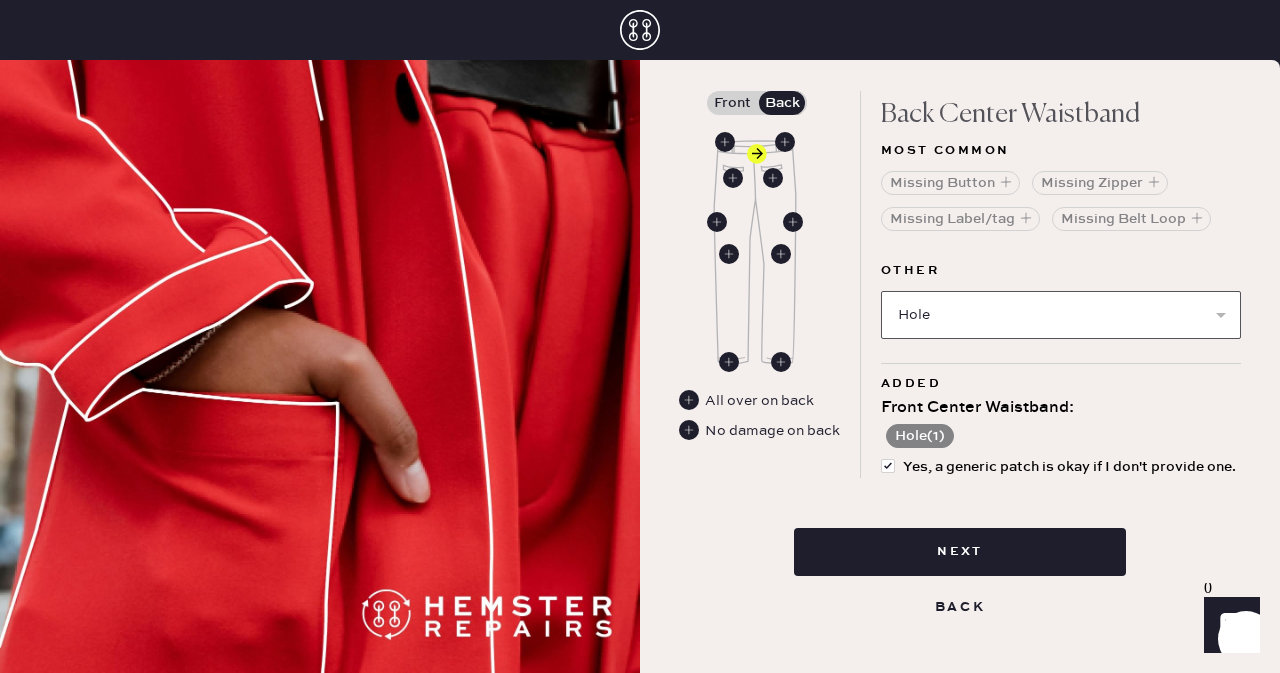 select 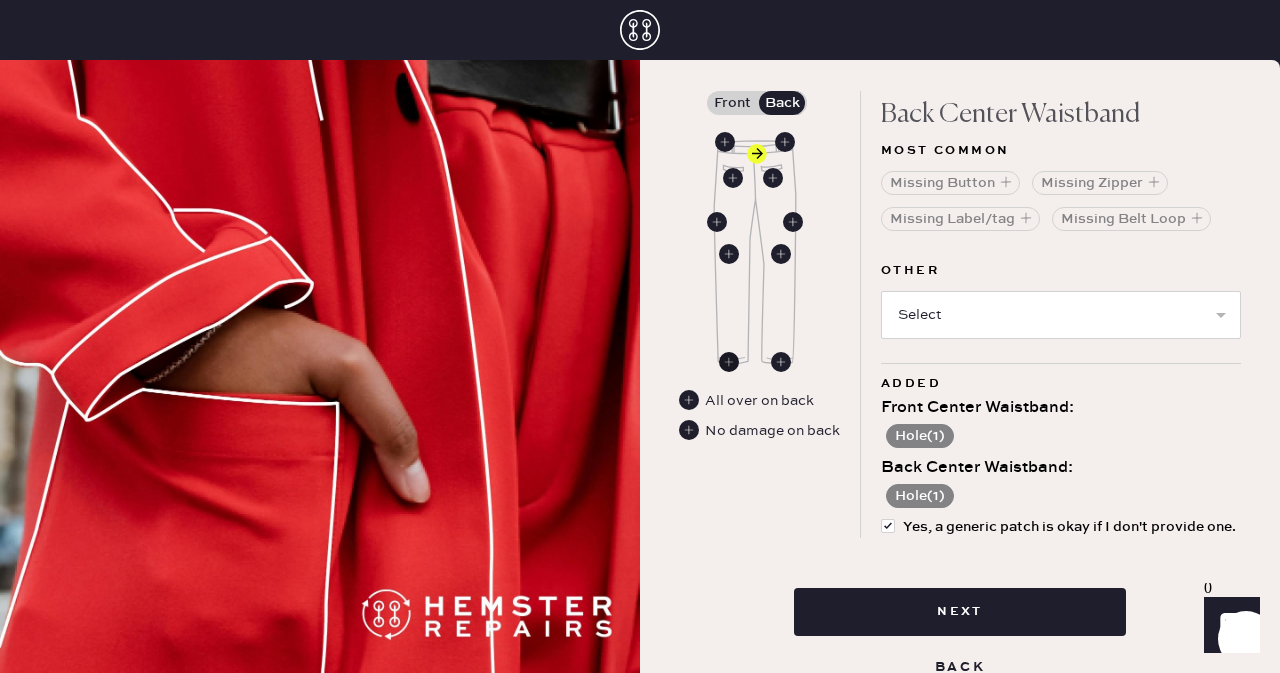 click 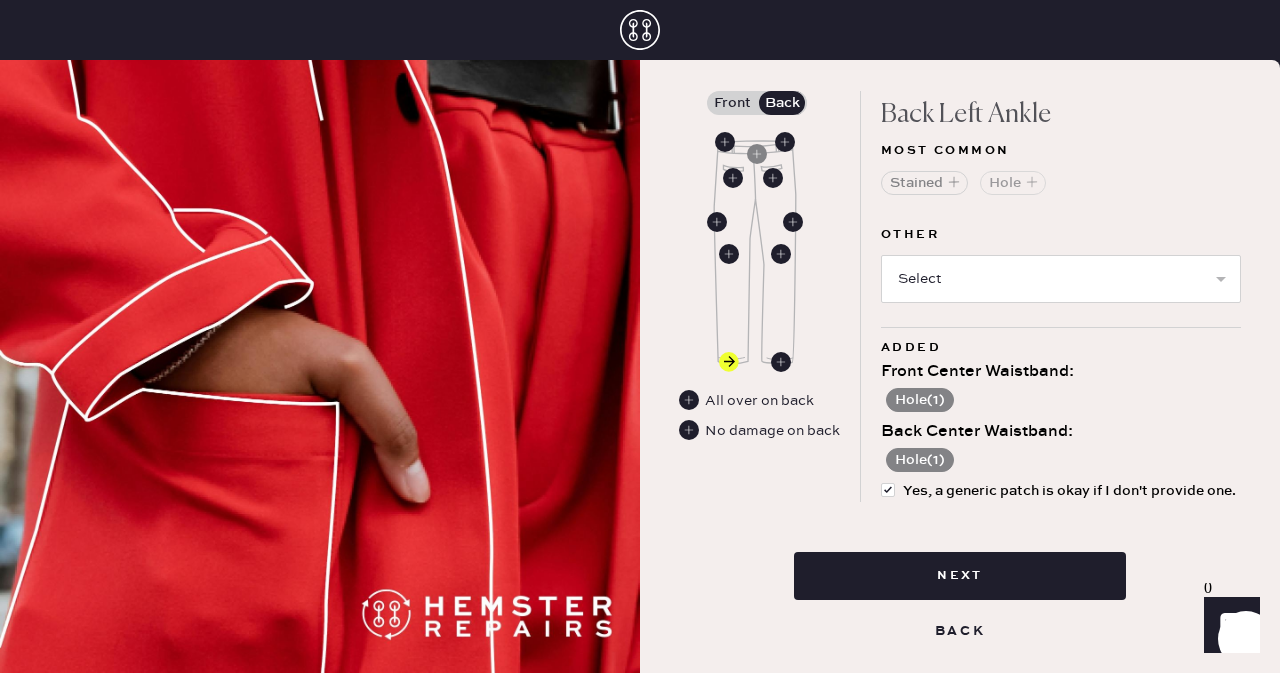 click on "Hole" at bounding box center [1013, 183] 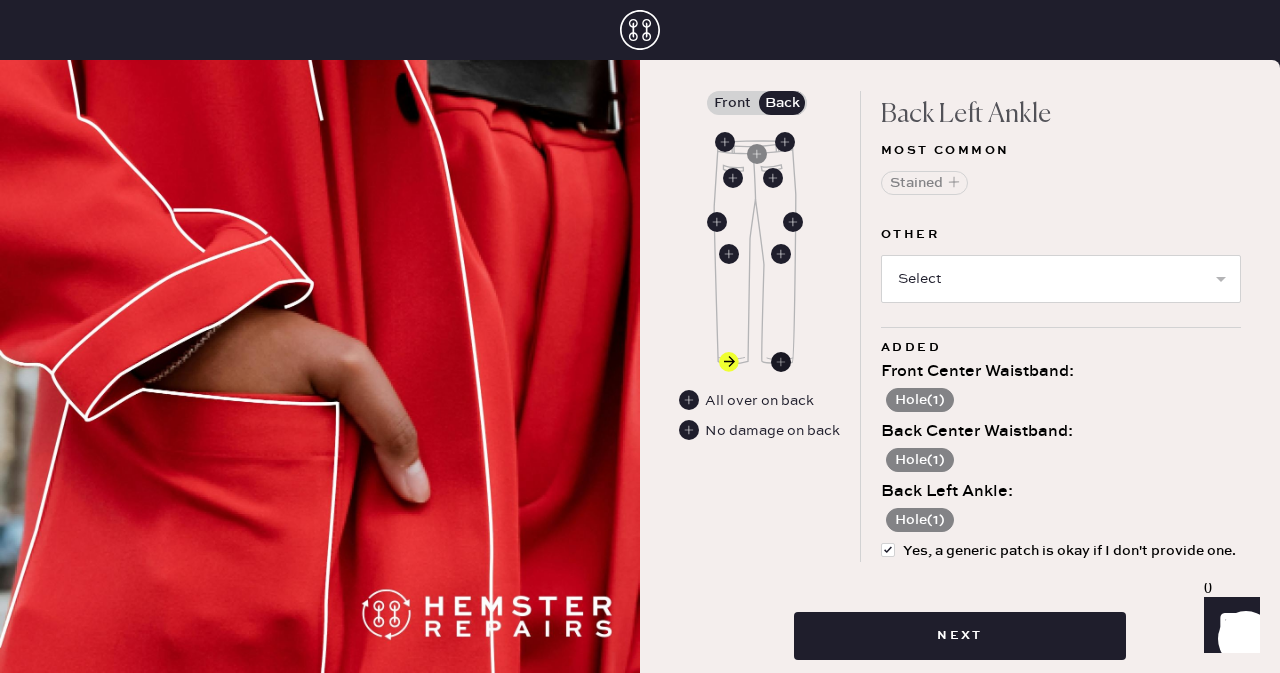 click 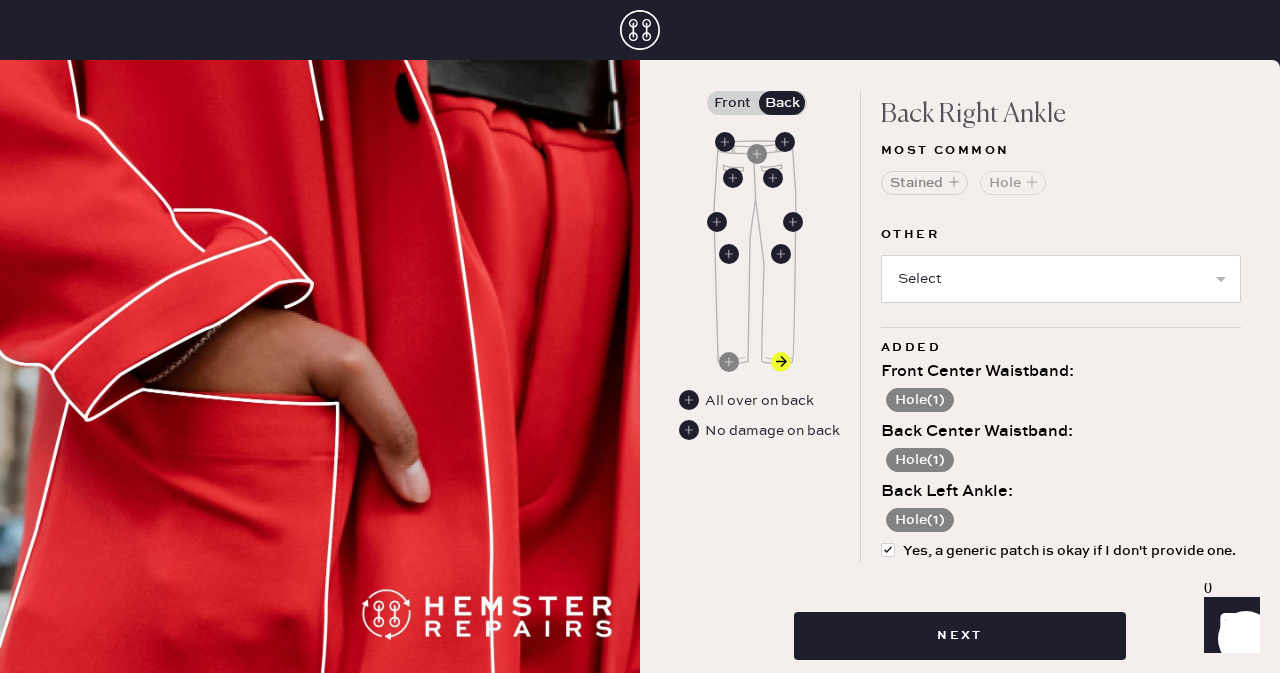 click on "Hole" at bounding box center [1013, 183] 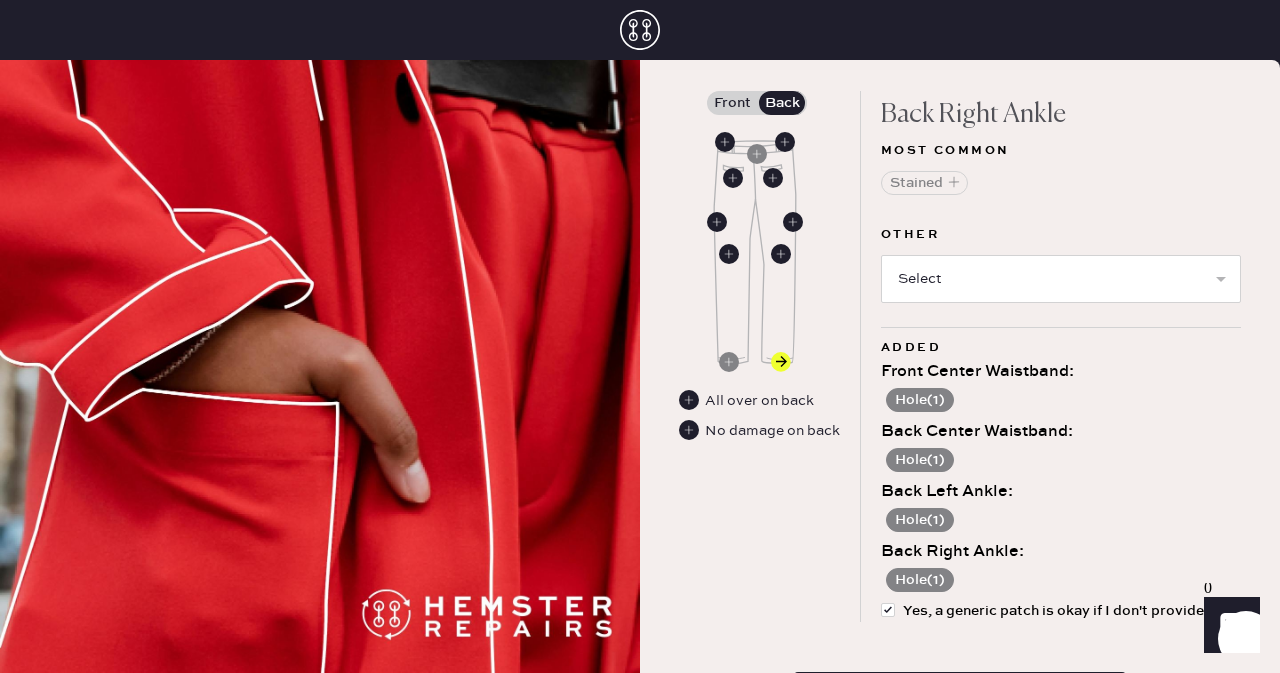scroll, scrollTop: 477, scrollLeft: 0, axis: vertical 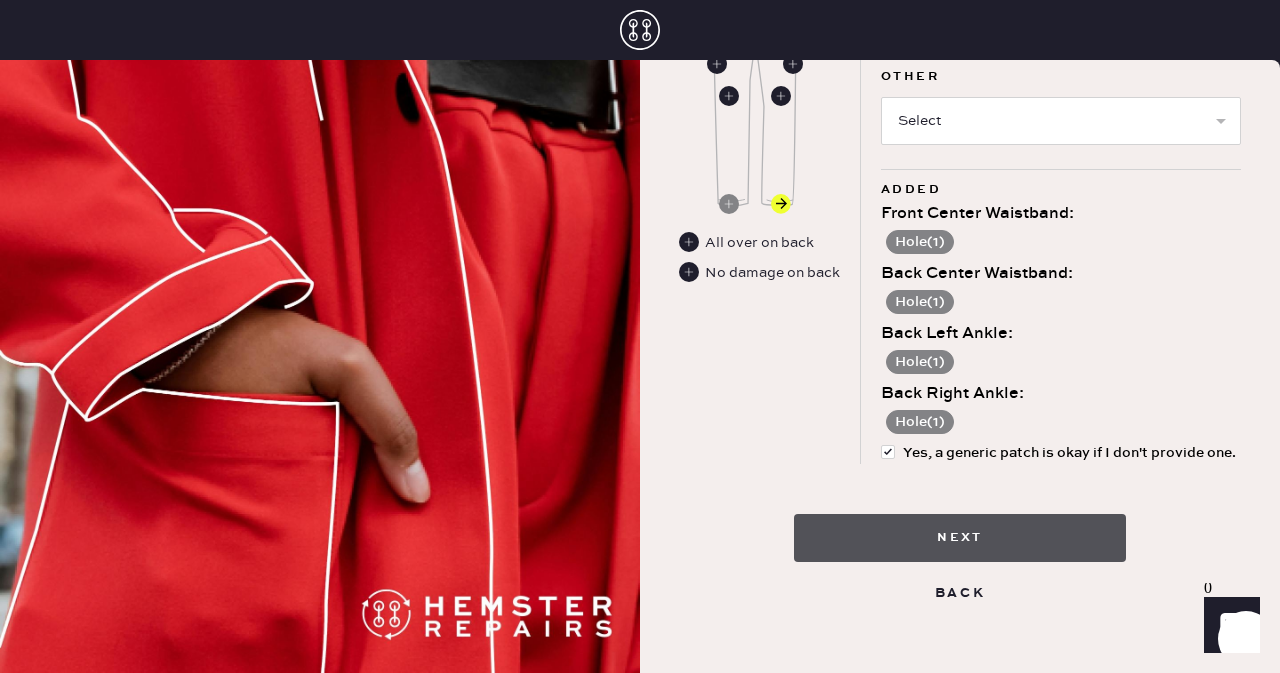 click on "Next" at bounding box center (960, 538) 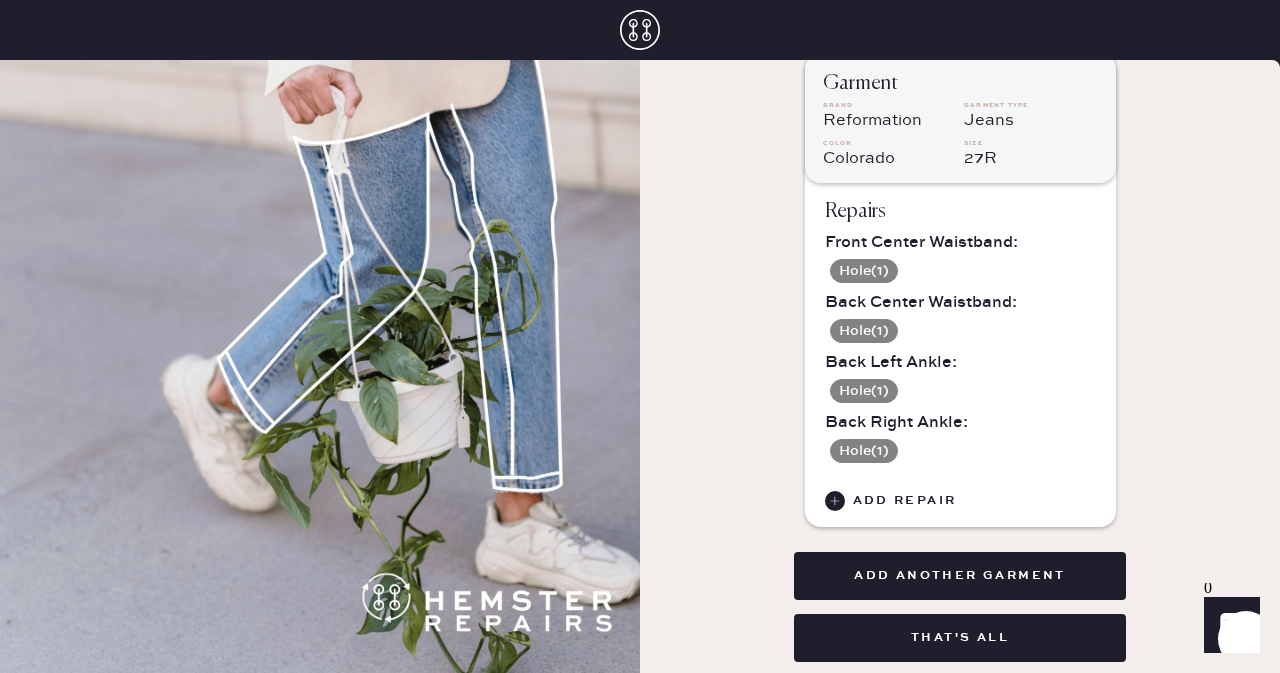 scroll, scrollTop: 136, scrollLeft: 0, axis: vertical 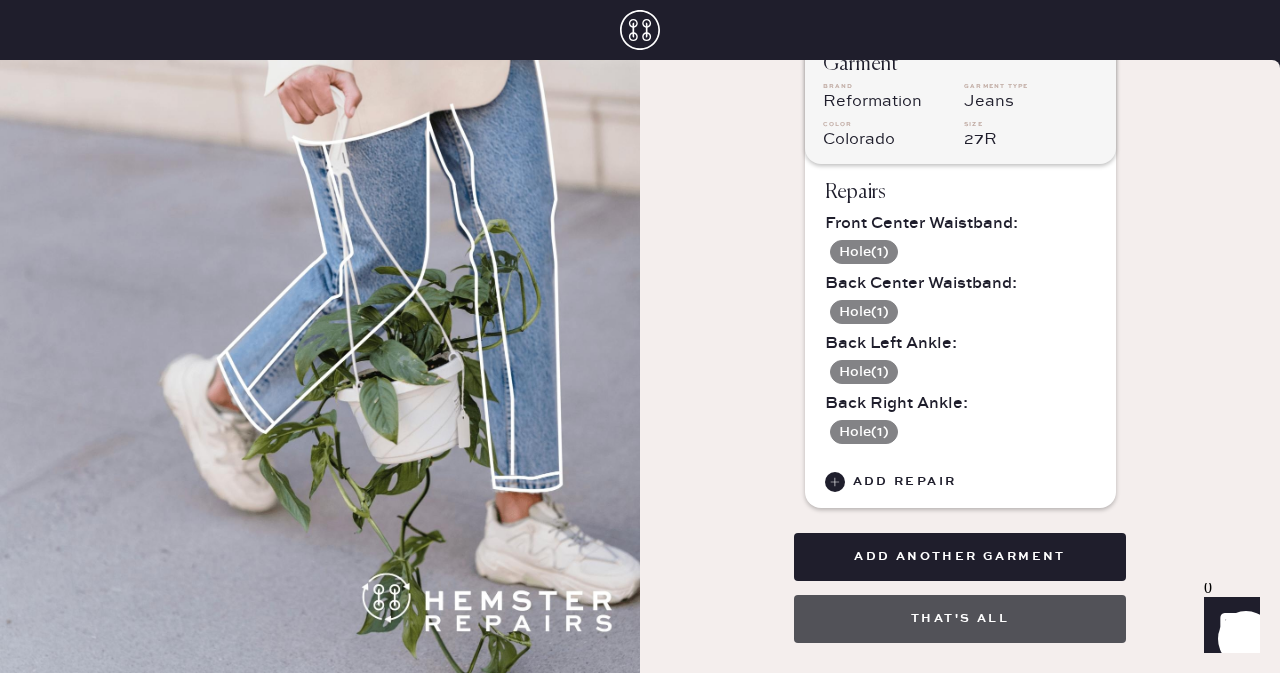 click on "That's all" at bounding box center [960, 619] 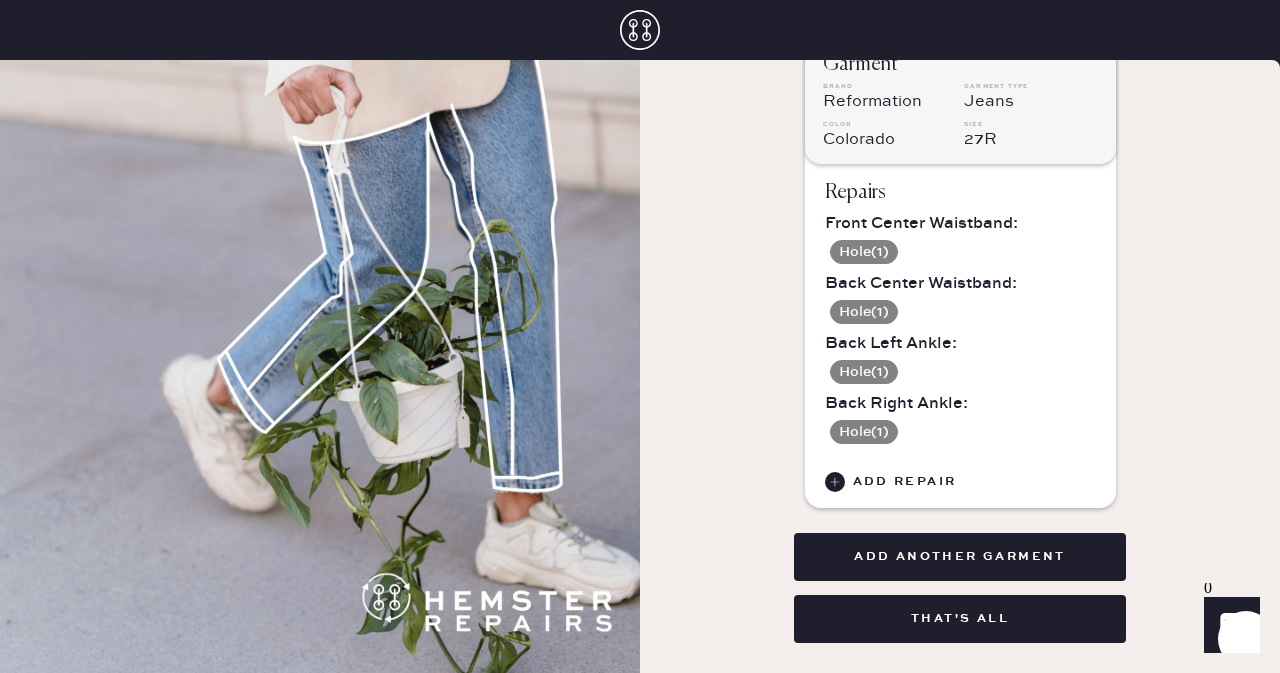 scroll, scrollTop: 0, scrollLeft: 0, axis: both 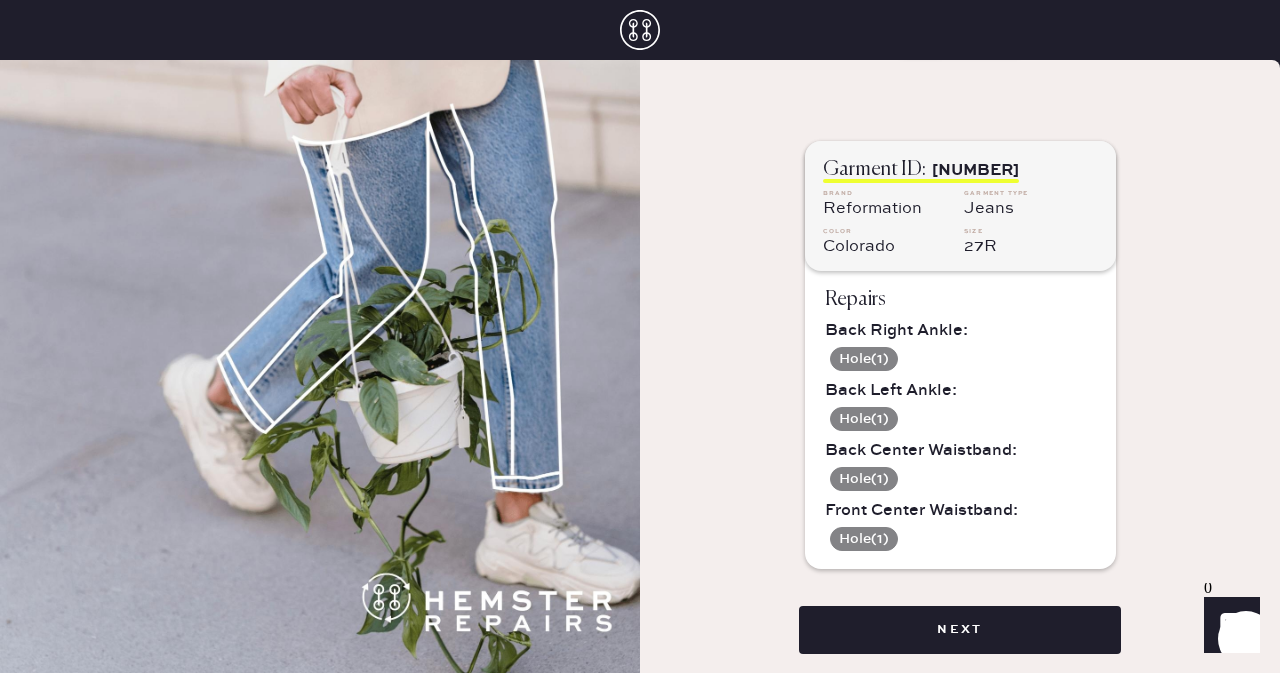 drag, startPoint x: 988, startPoint y: 635, endPoint x: 1134, endPoint y: 529, distance: 180.42172 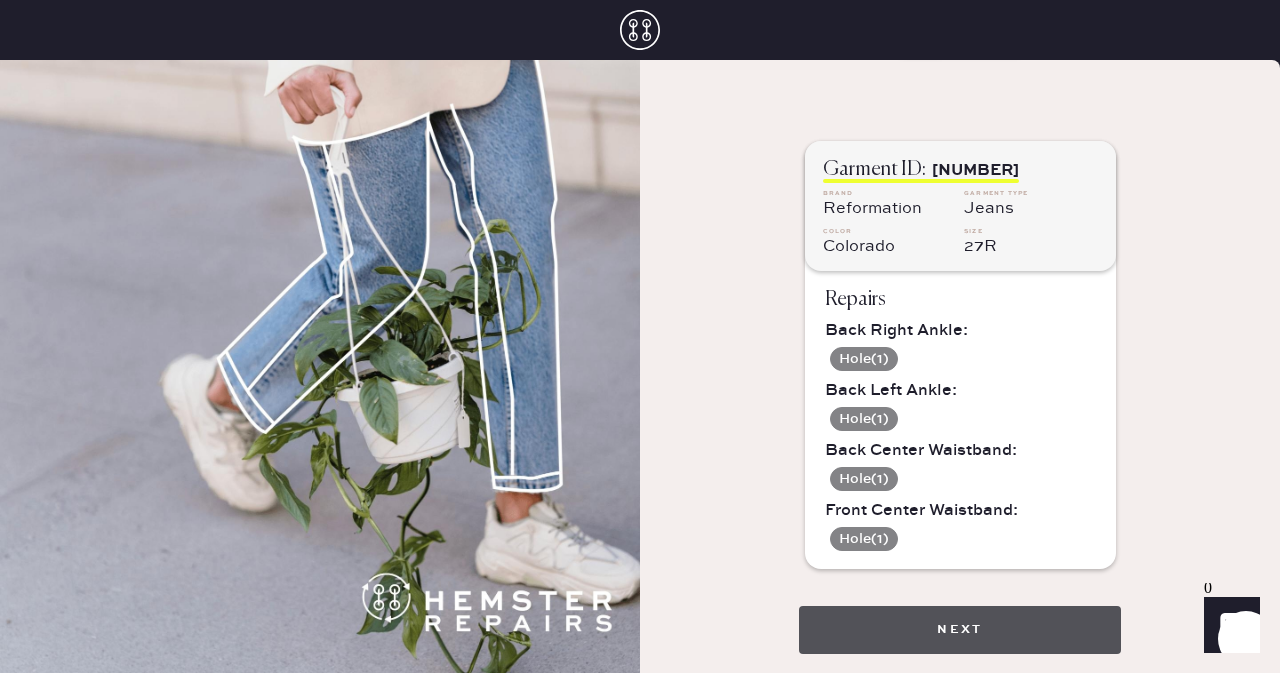 click on "Next" at bounding box center (960, 630) 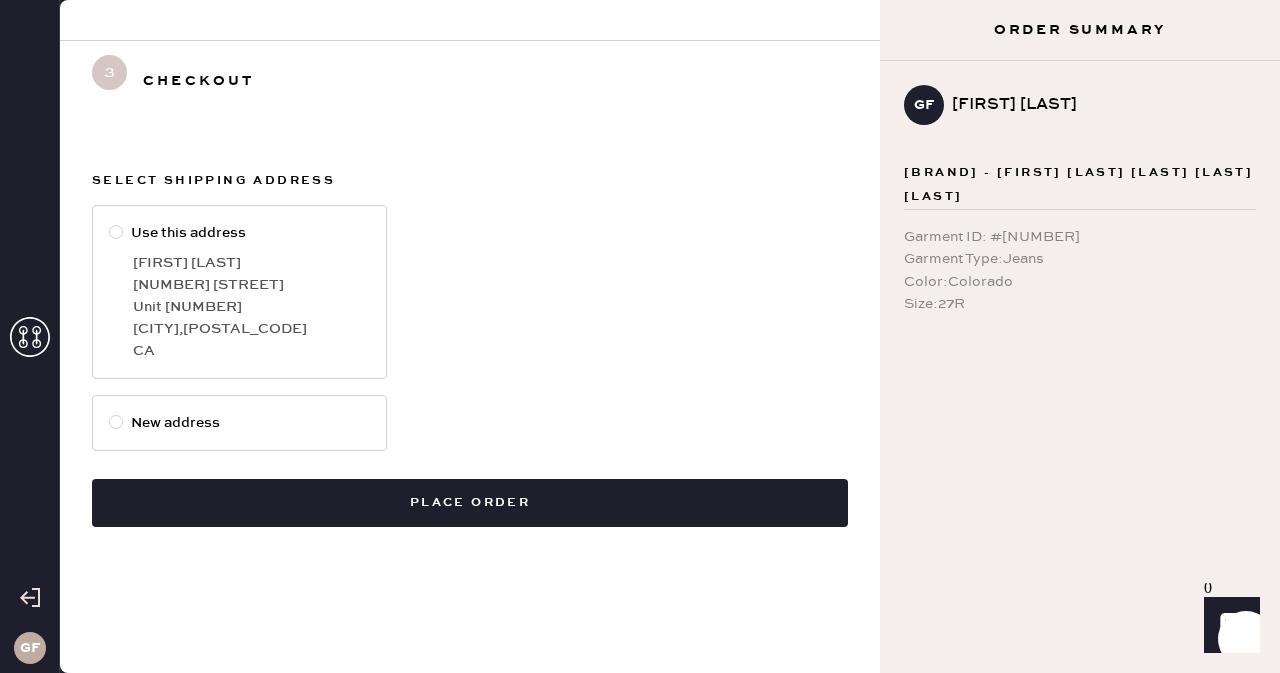 click on "Use this address [FIRST] [LAST] [NUMBER] [STREET] Unit [NUMBER] [CITY] , [POSTAL_CODE] [STATE]" at bounding box center (239, 292) 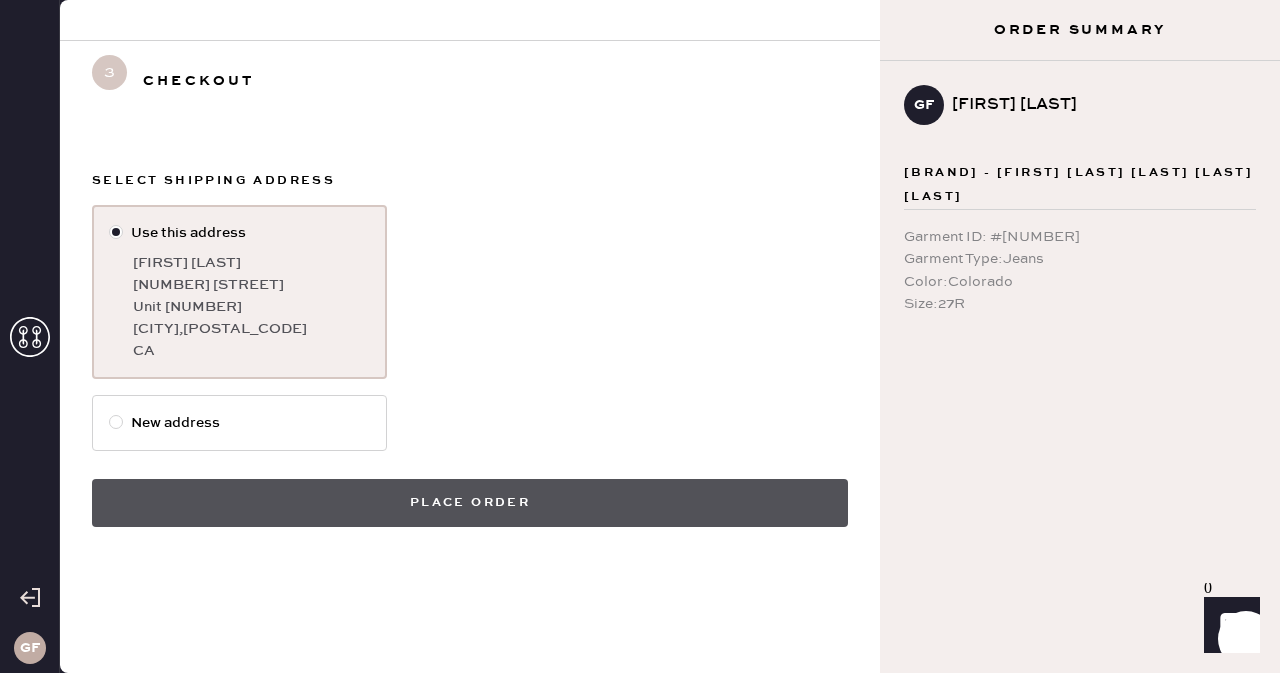 click on "Place order" at bounding box center [470, 503] 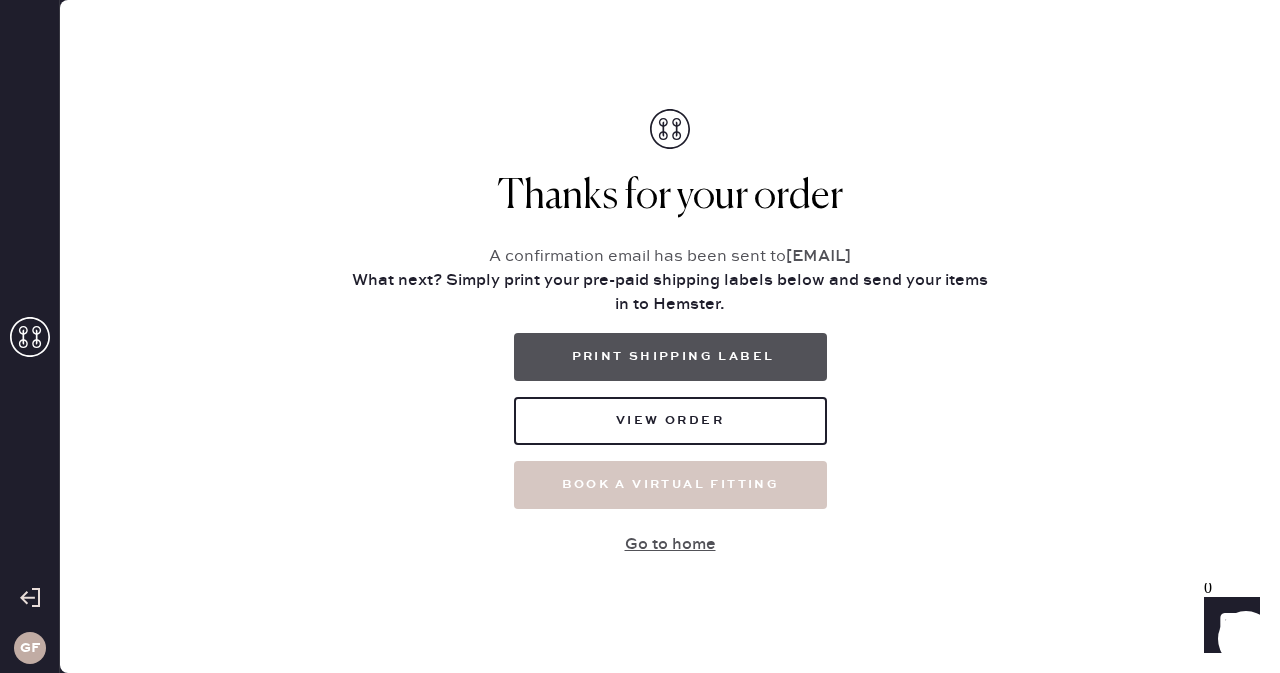 click on "Print Shipping Label" at bounding box center [670, 357] 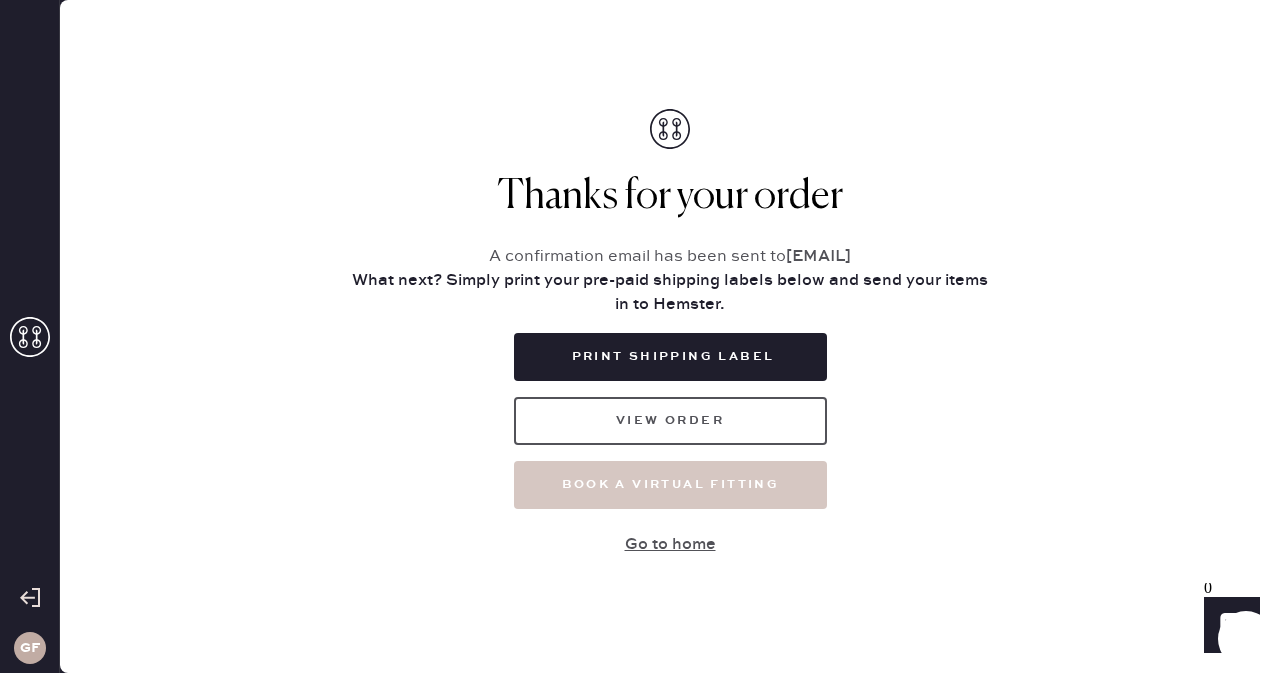 click on "View order" at bounding box center (670, 421) 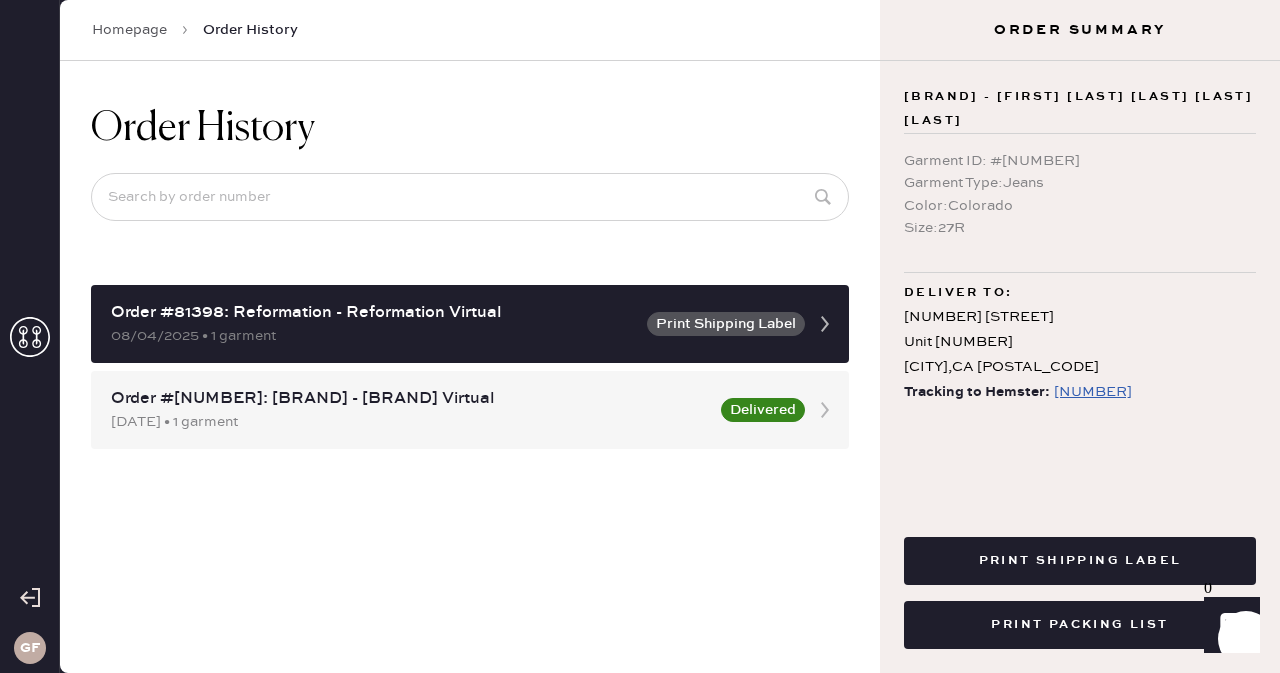 click on "Homepage" at bounding box center [129, 30] 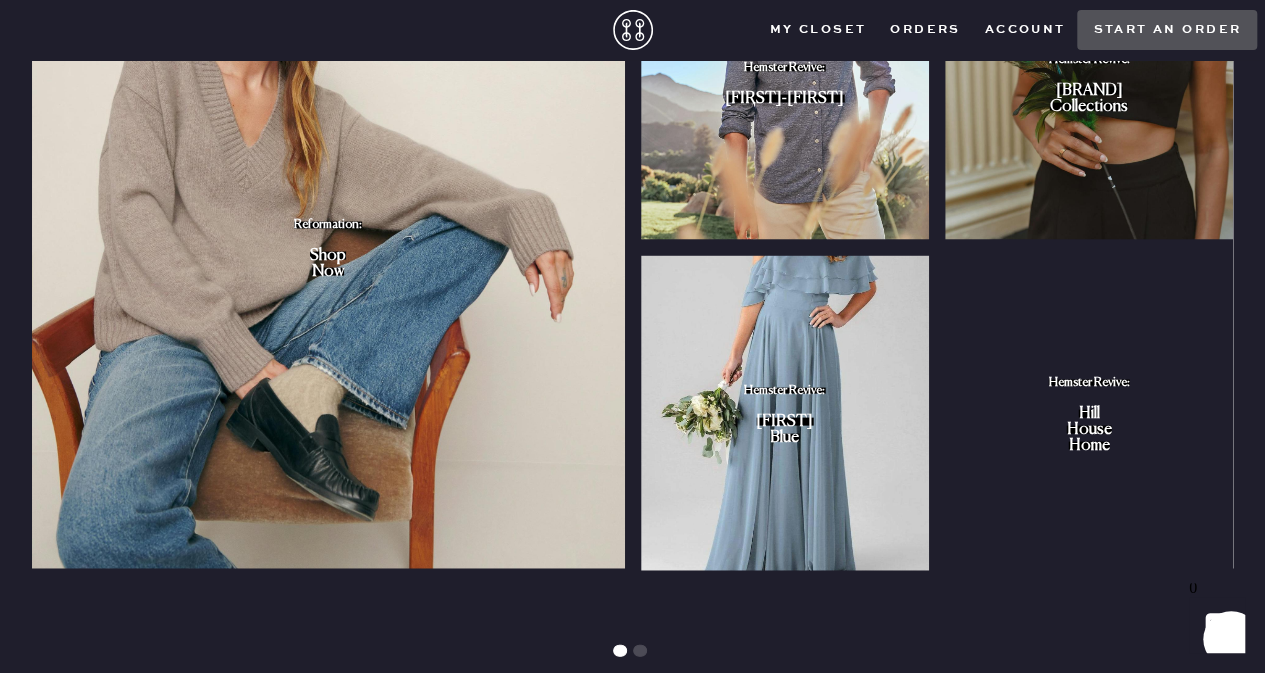 scroll, scrollTop: 1957, scrollLeft: 0, axis: vertical 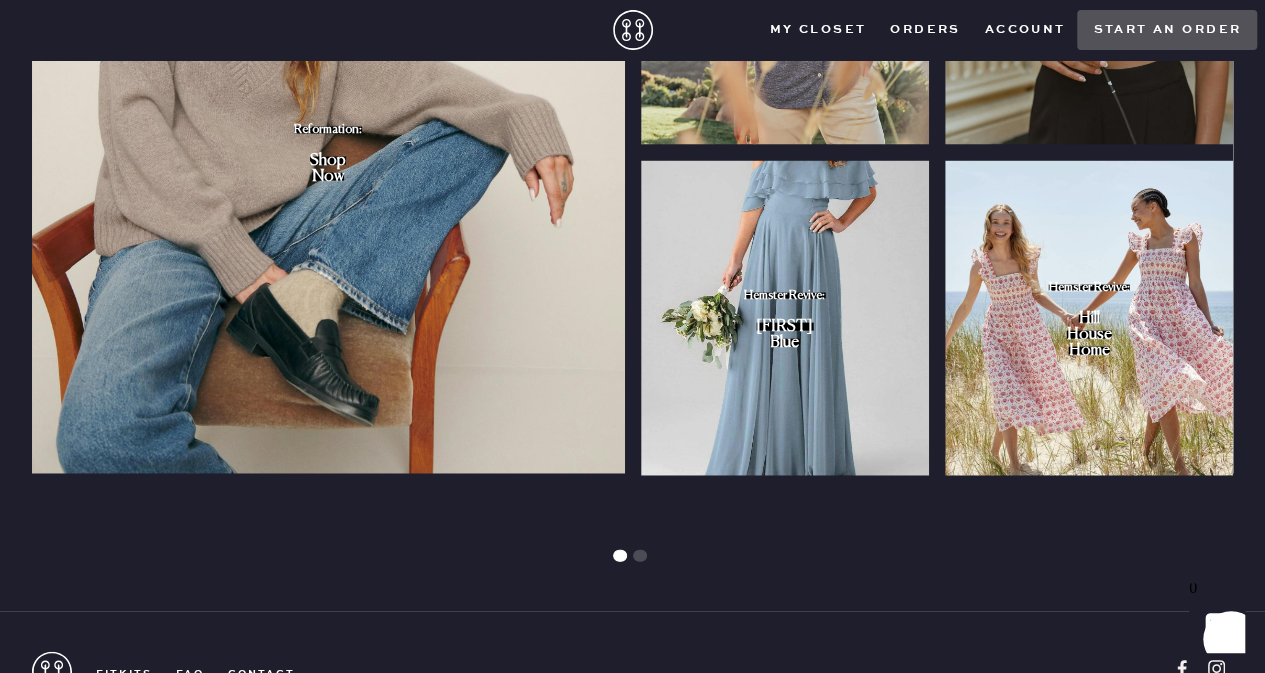 click on "Now" at bounding box center [328, 177] 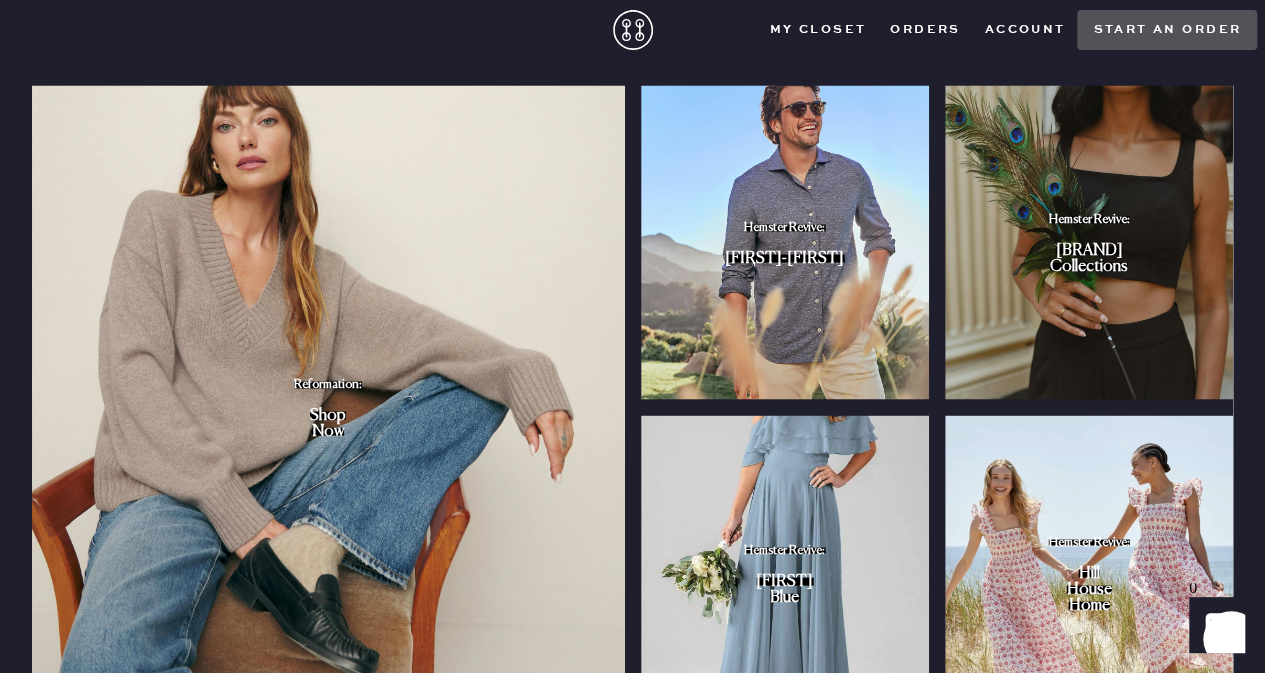 scroll, scrollTop: 1879, scrollLeft: 0, axis: vertical 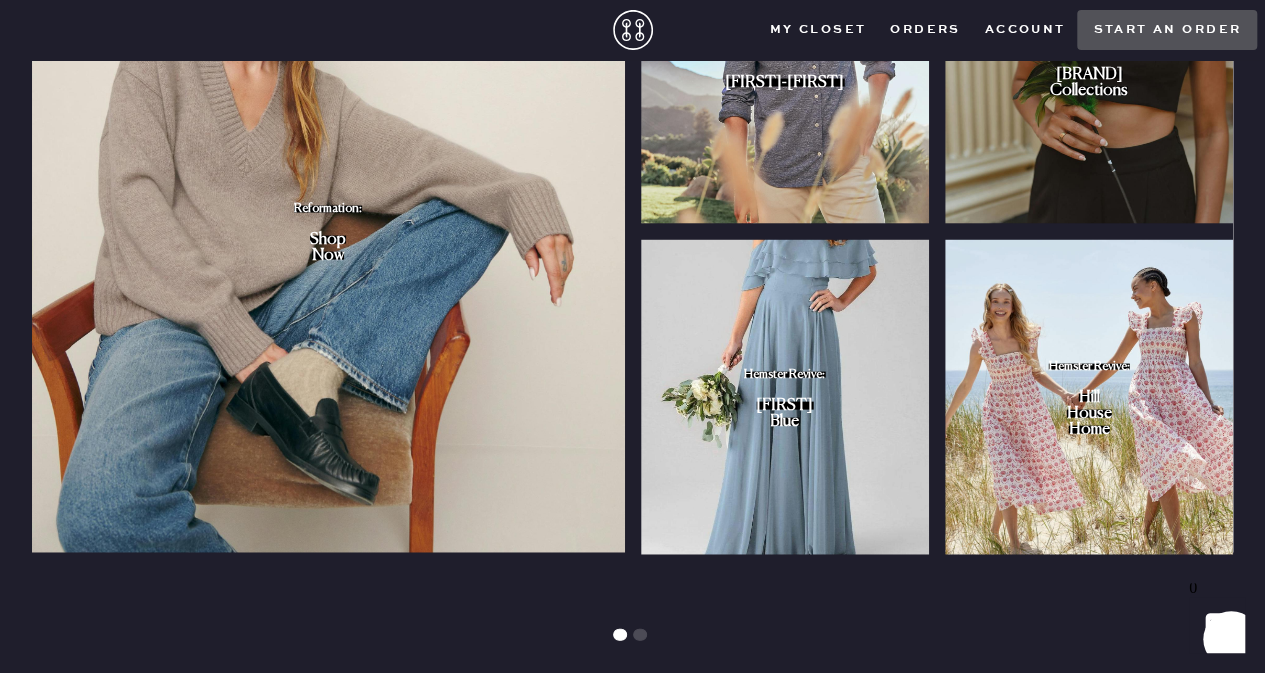 click at bounding box center [785, 66] 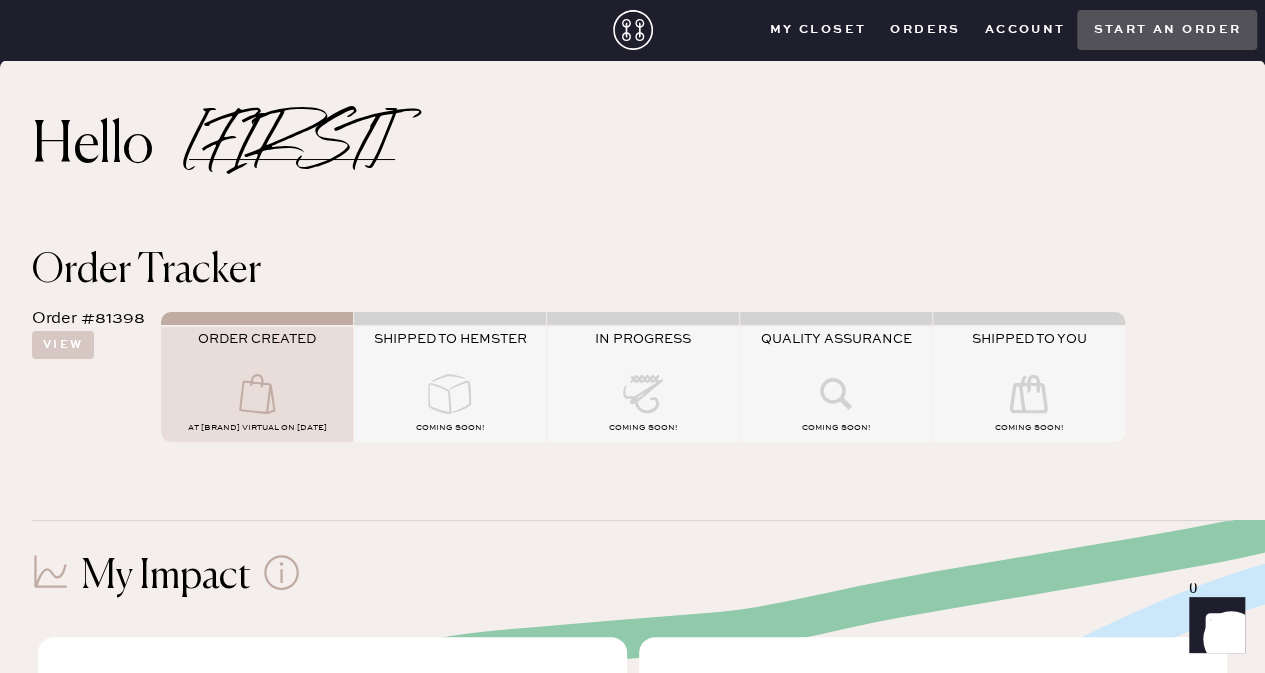 drag, startPoint x: 628, startPoint y: 53, endPoint x: 626, endPoint y: 41, distance: 12.165525 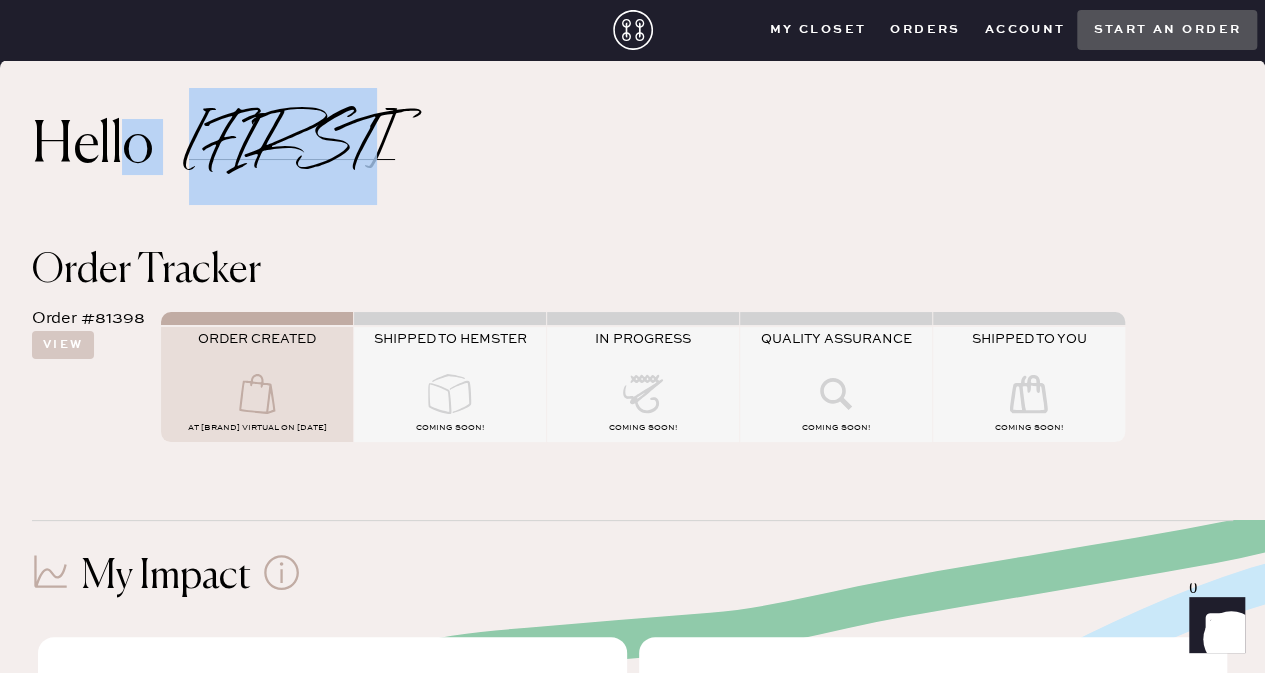 drag, startPoint x: 125, startPoint y: 123, endPoint x: 865, endPoint y: -59, distance: 762.0525 